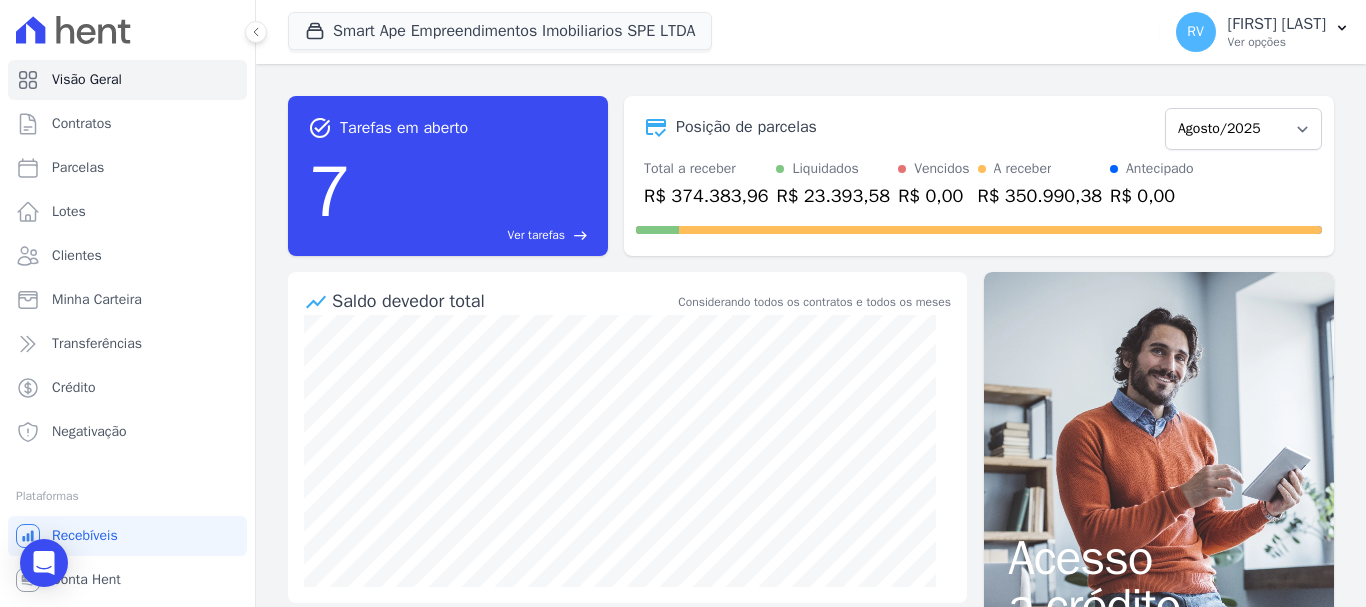 scroll, scrollTop: 0, scrollLeft: 0, axis: both 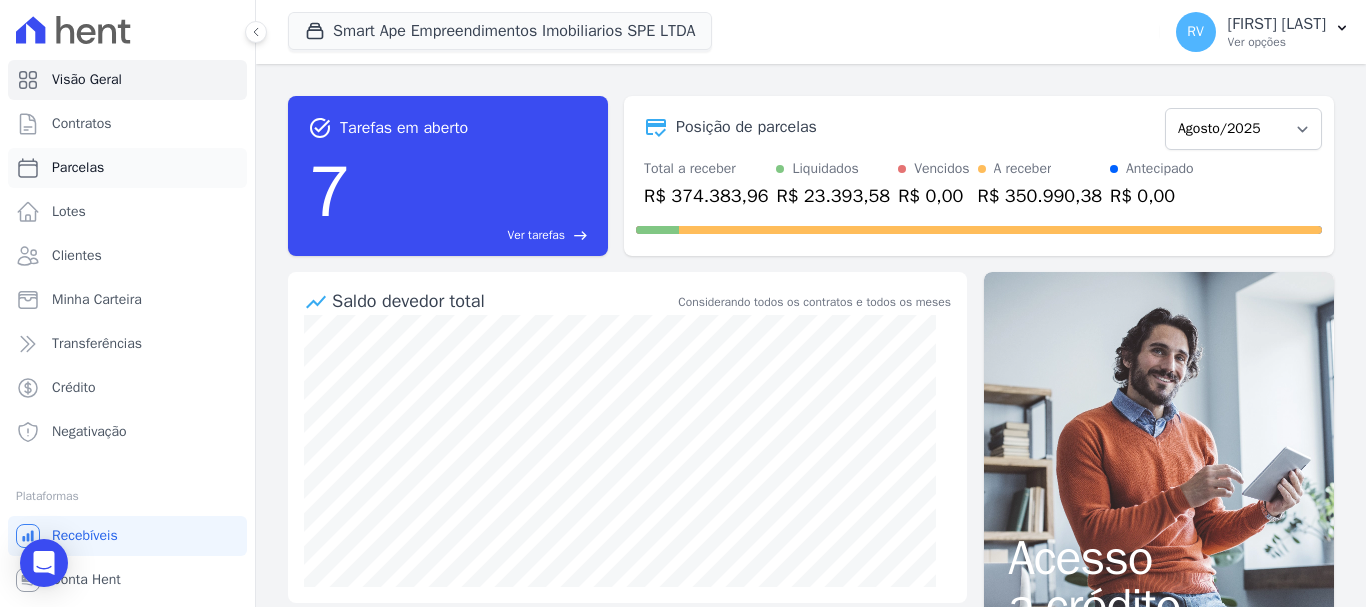 click on "Parcelas" at bounding box center [127, 168] 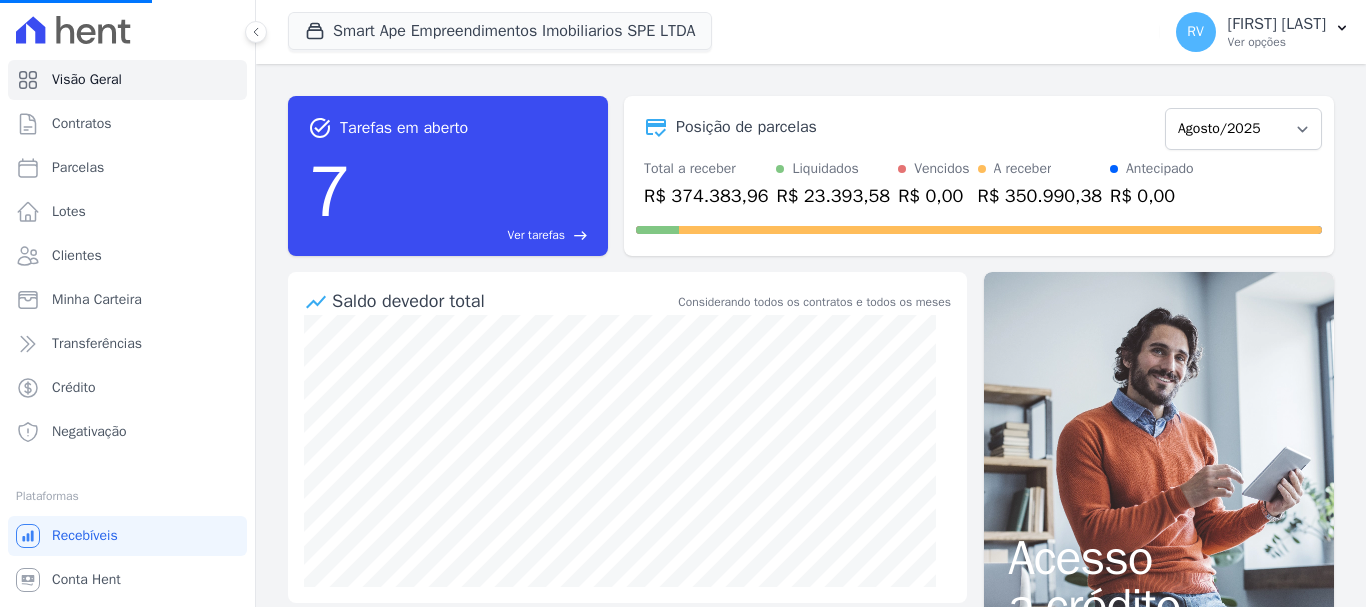 select 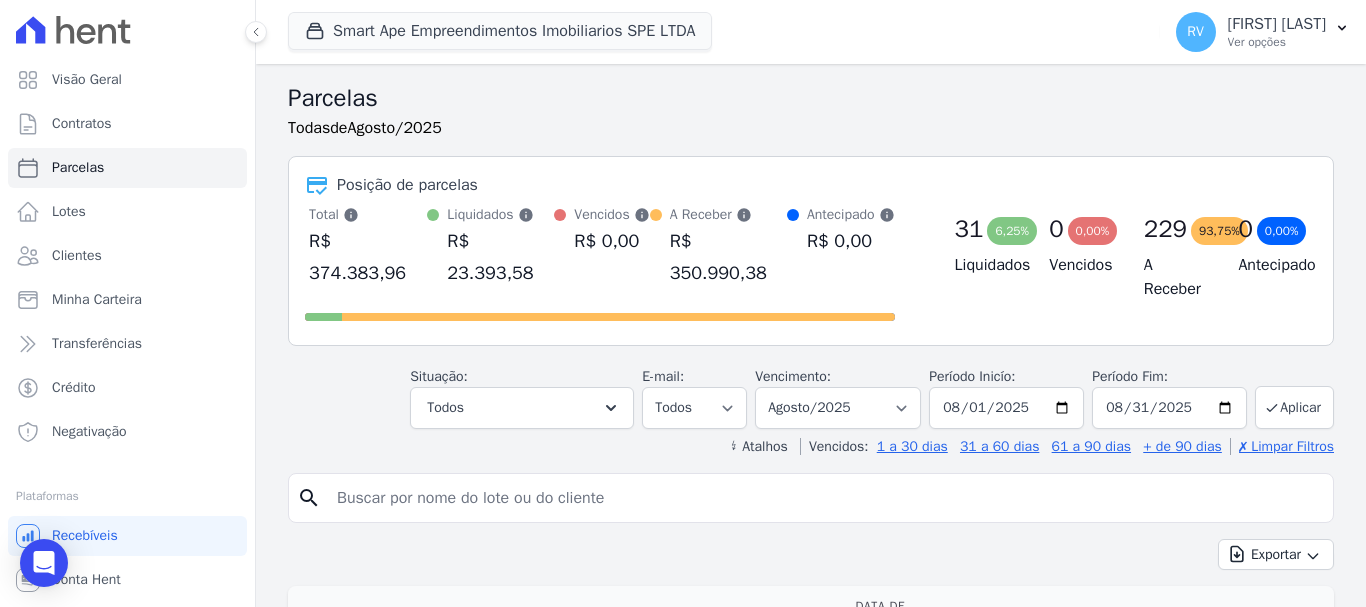 click at bounding box center [825, 498] 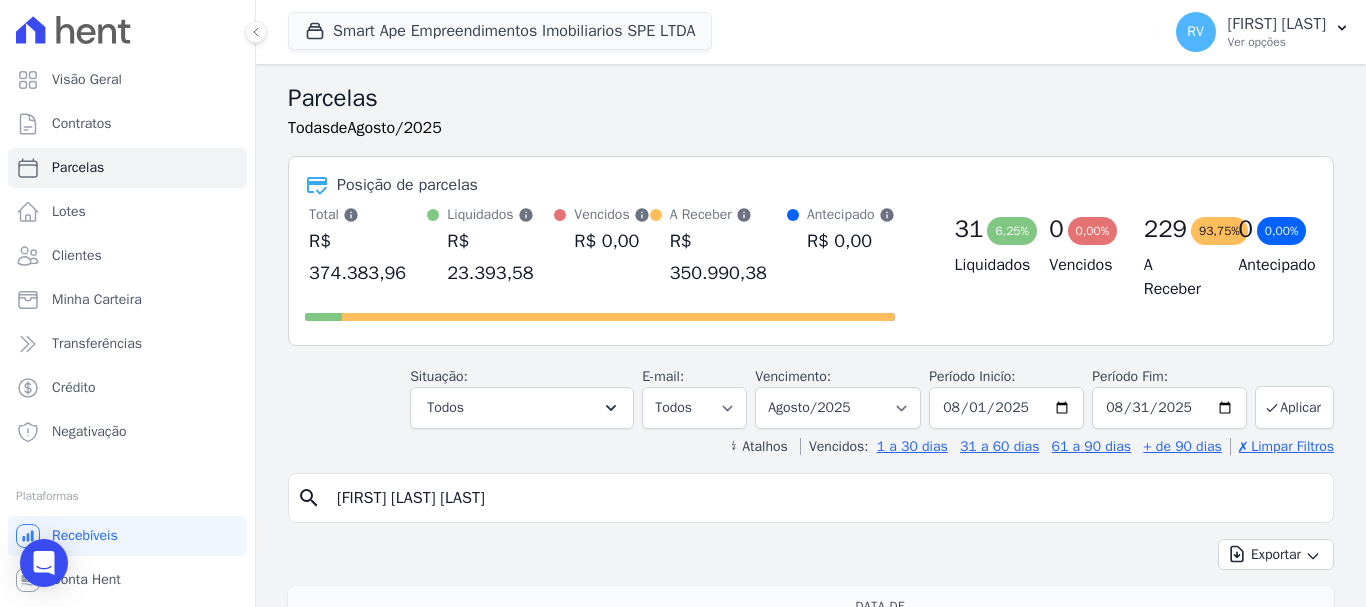 type on "RANYERE NASCIMENTO DE OLIVEIRA" 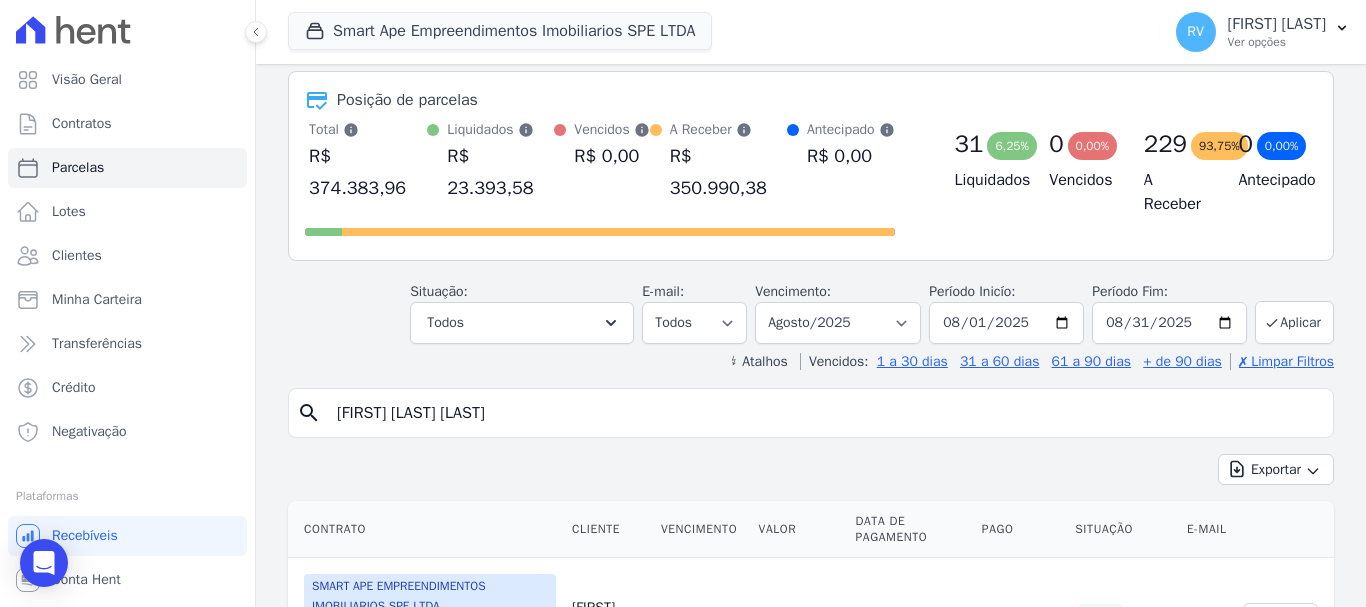 scroll, scrollTop: 300, scrollLeft: 0, axis: vertical 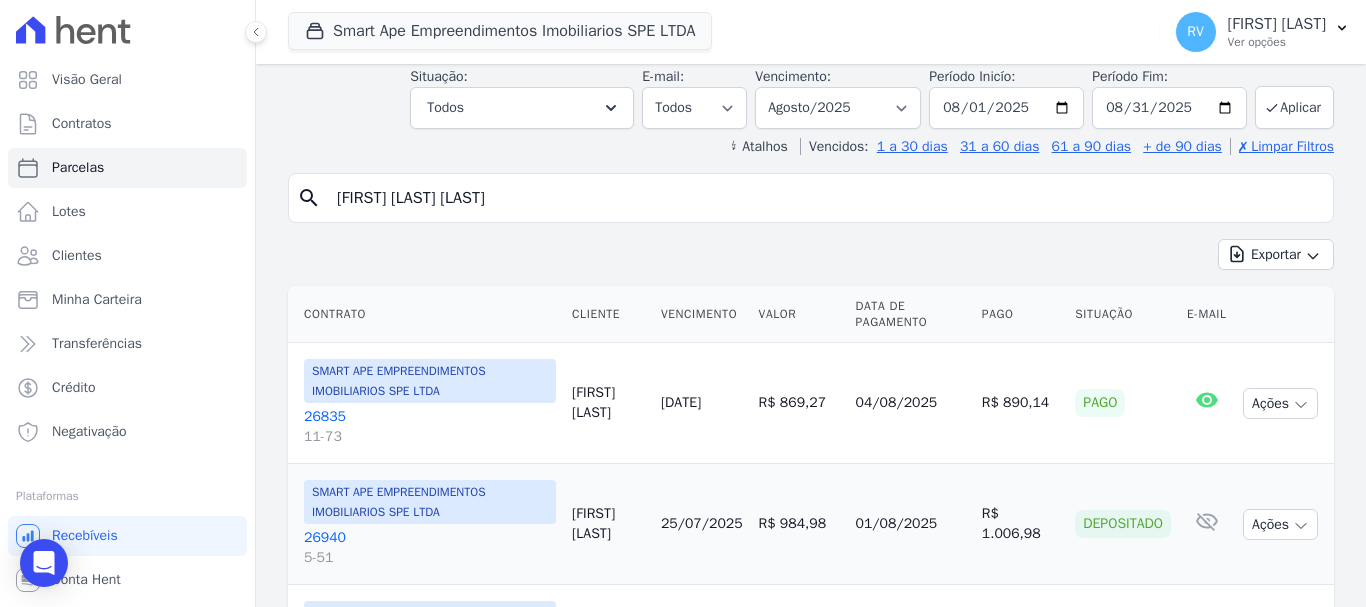 select 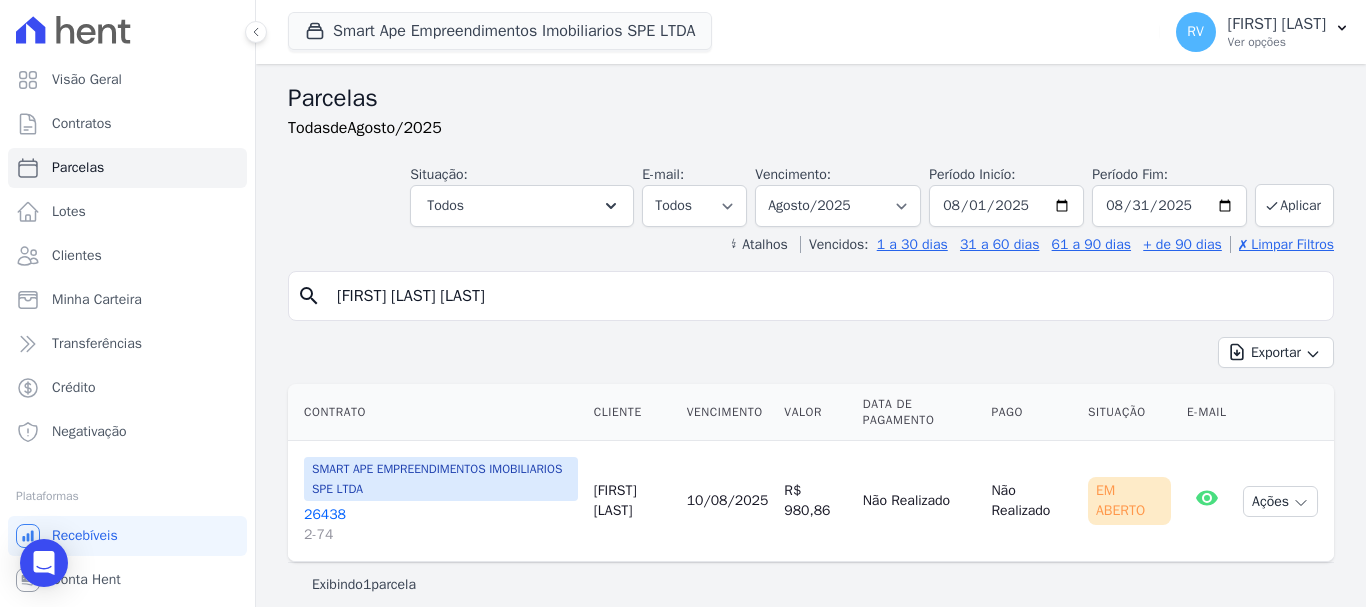 click on "26438
2-74" at bounding box center (441, 525) 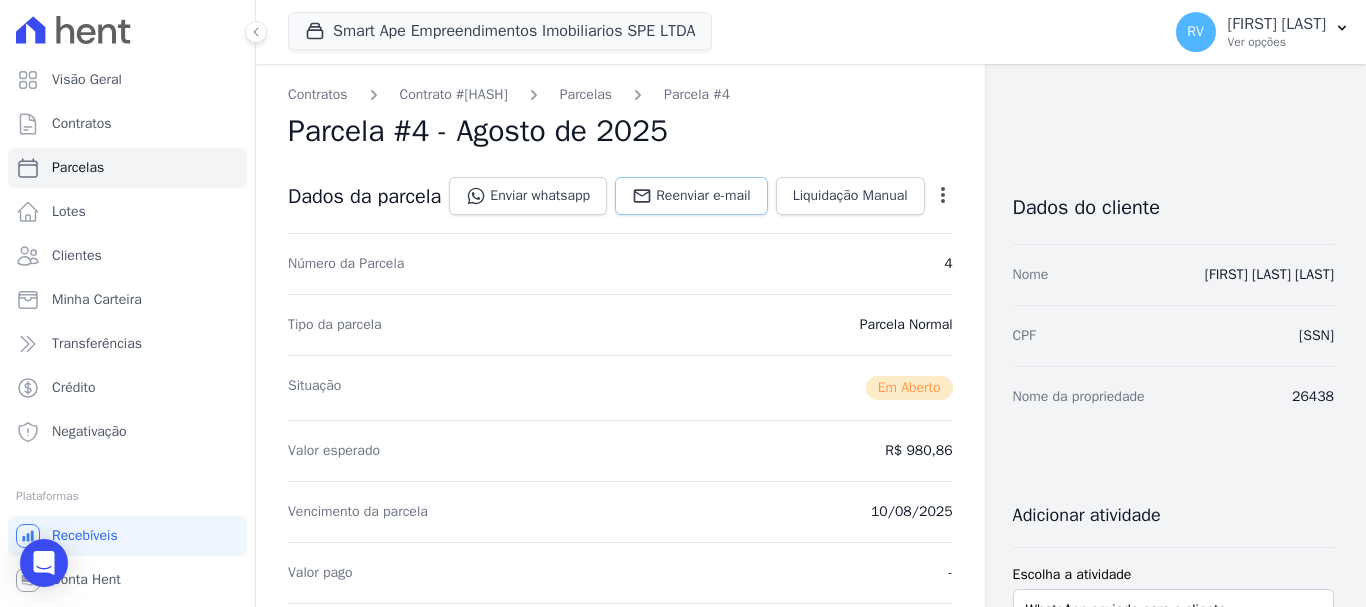 click on "Reenviar e-mail" at bounding box center (703, 196) 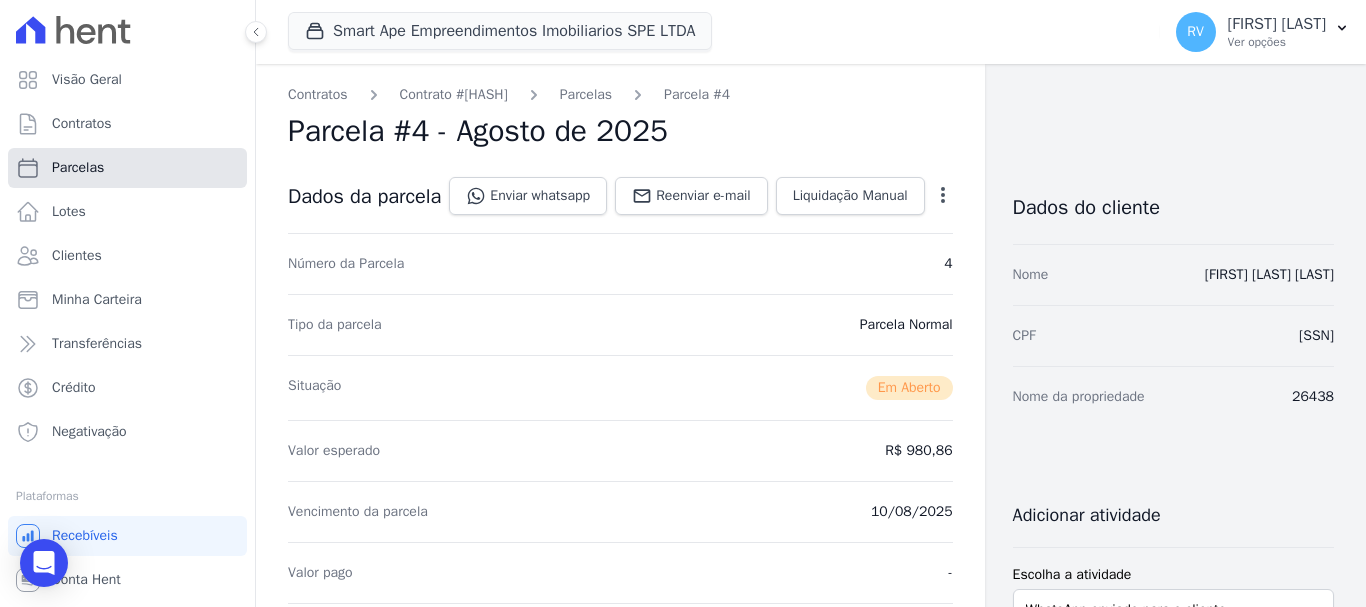 click on "Parcelas" at bounding box center [127, 168] 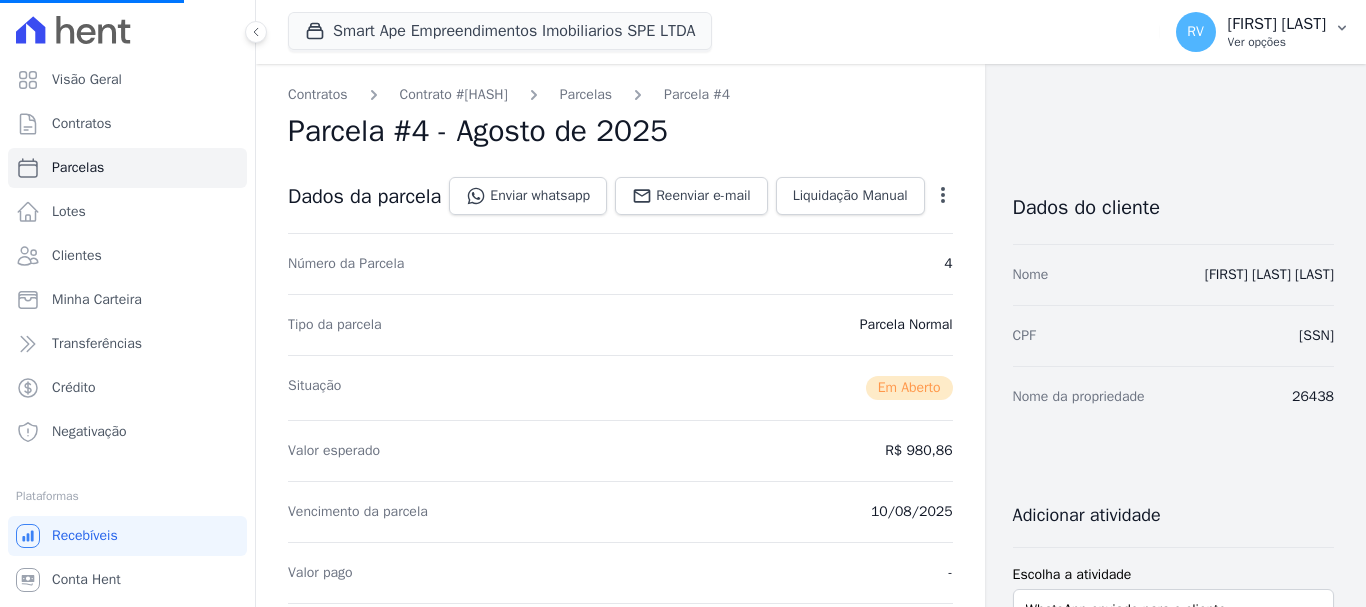 click on "Rodrigo Villalva" at bounding box center (1277, 24) 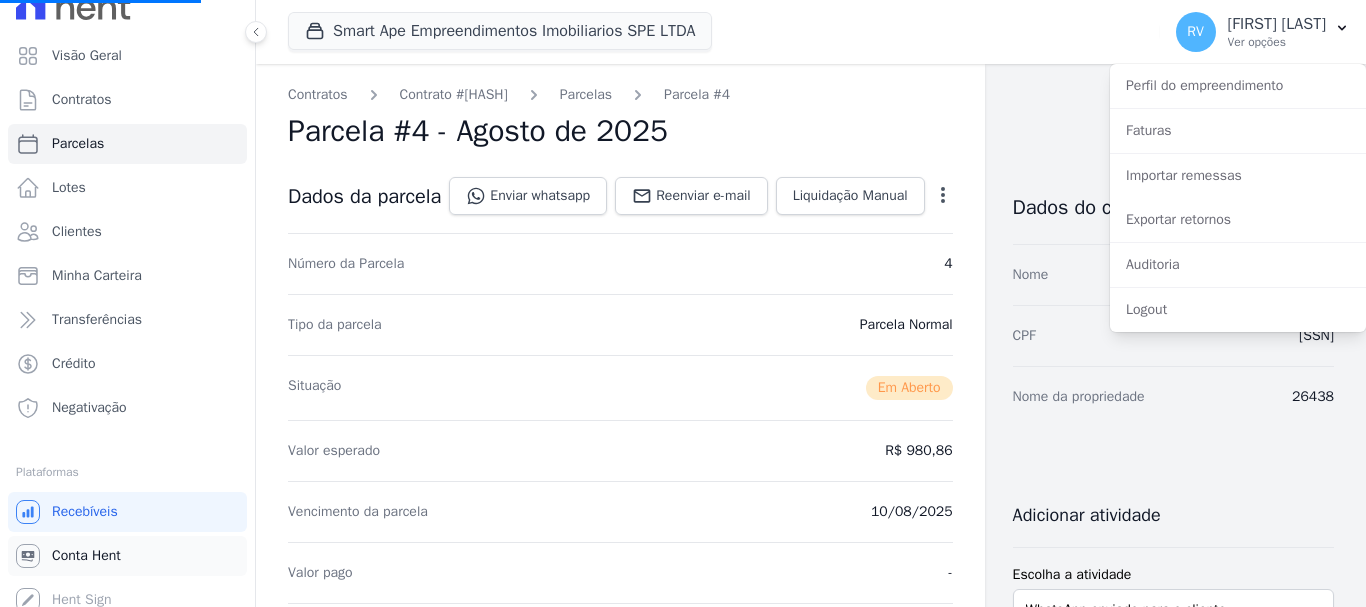 scroll, scrollTop: 37, scrollLeft: 0, axis: vertical 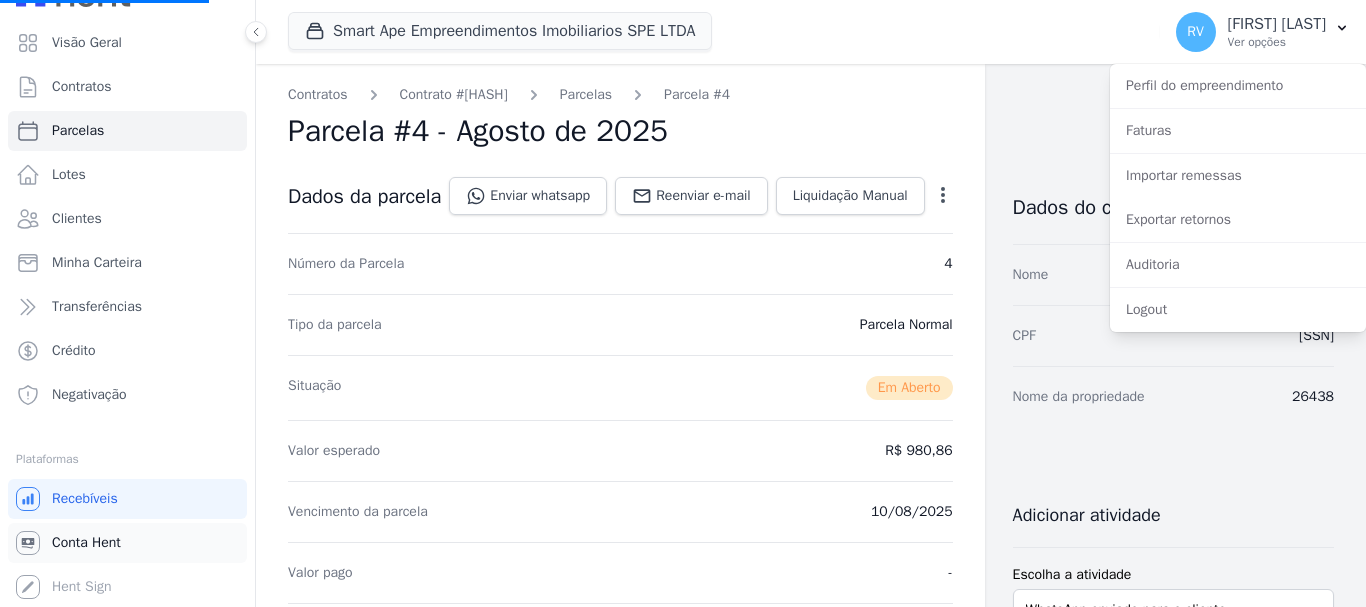 click on "Conta Hent" at bounding box center (127, 543) 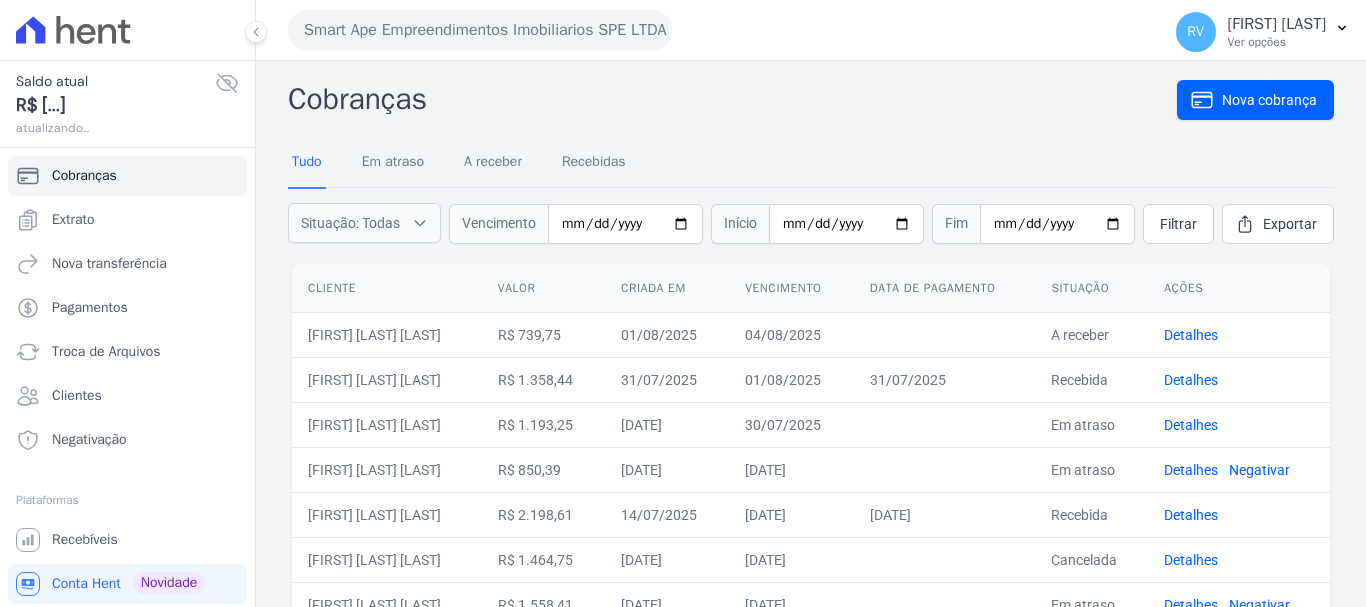 select 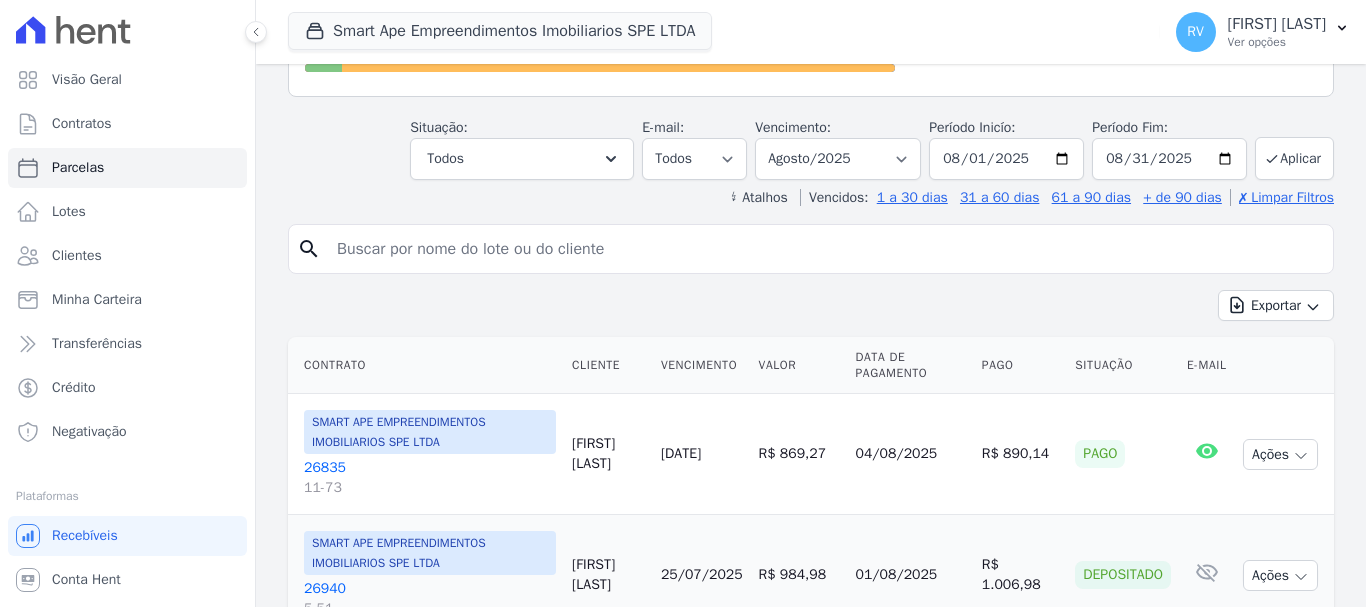 scroll, scrollTop: 300, scrollLeft: 0, axis: vertical 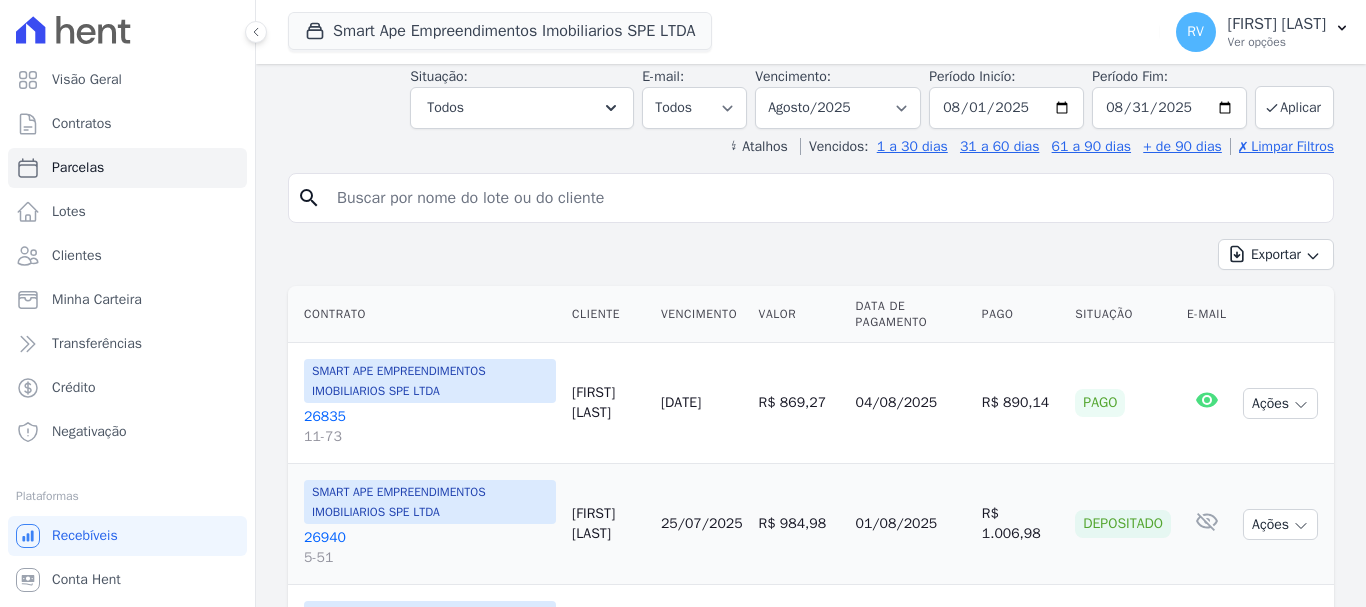 click at bounding box center [825, 198] 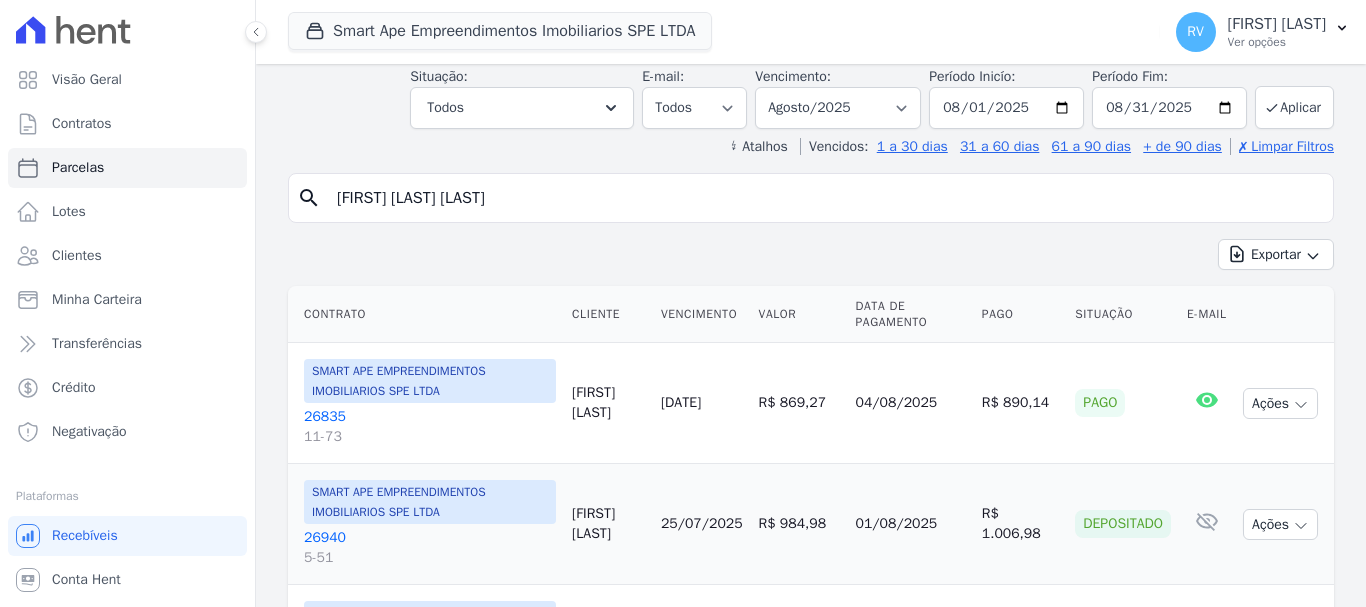 type on "RICARDO DO NASCIMENTO SANTOS" 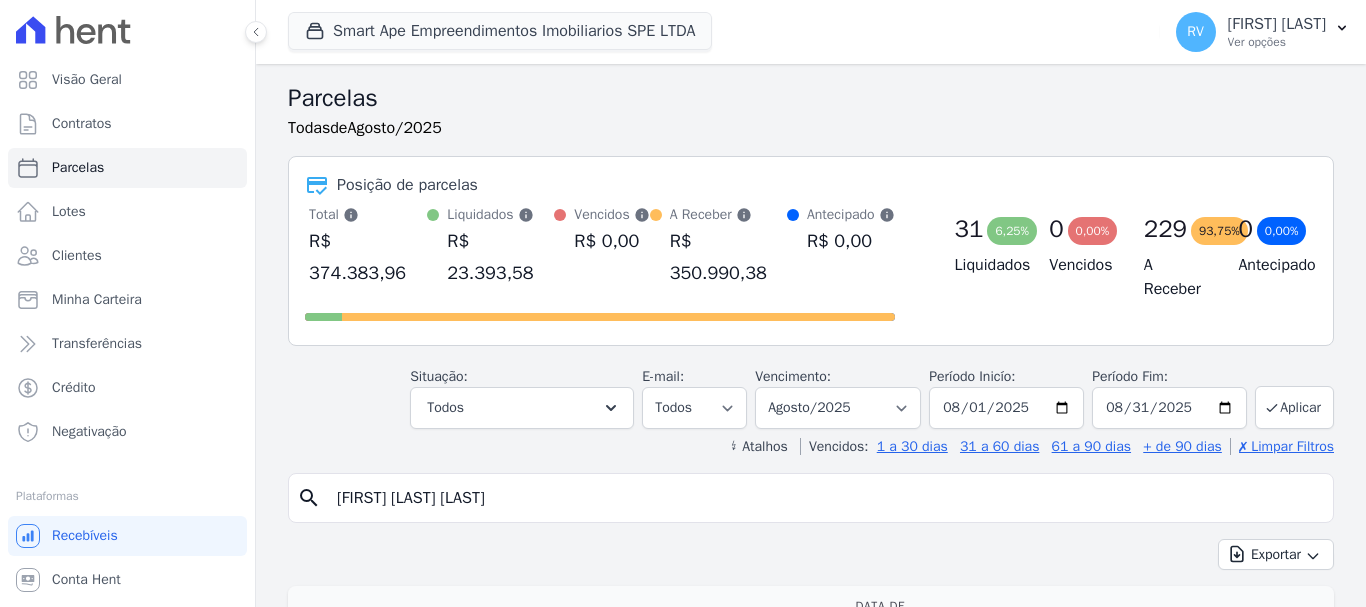 select 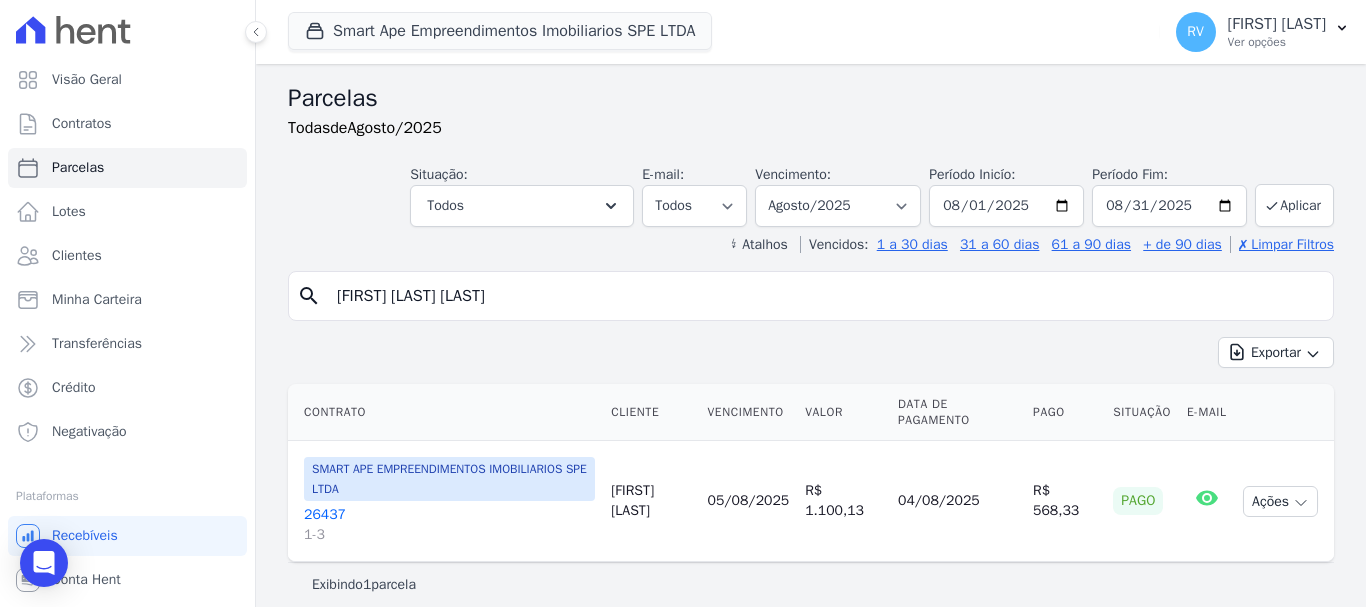 scroll, scrollTop: 37, scrollLeft: 0, axis: vertical 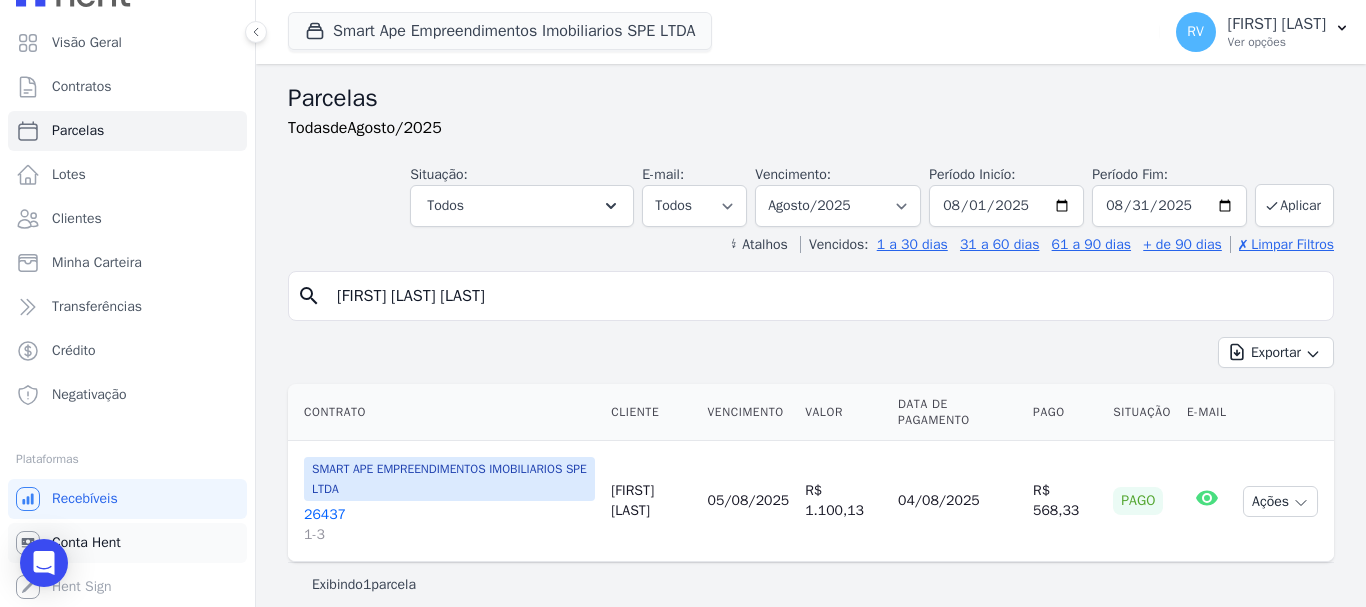 click on "Conta Hent" at bounding box center (127, 543) 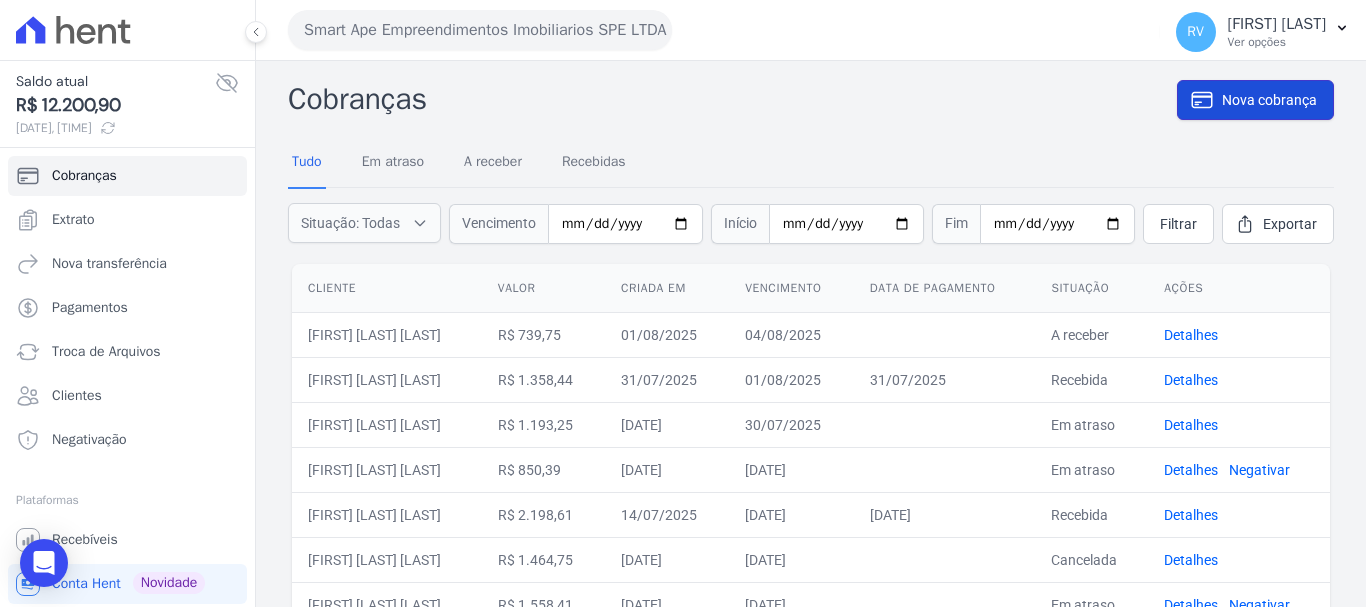 click on "Nova cobrança" at bounding box center (1269, 100) 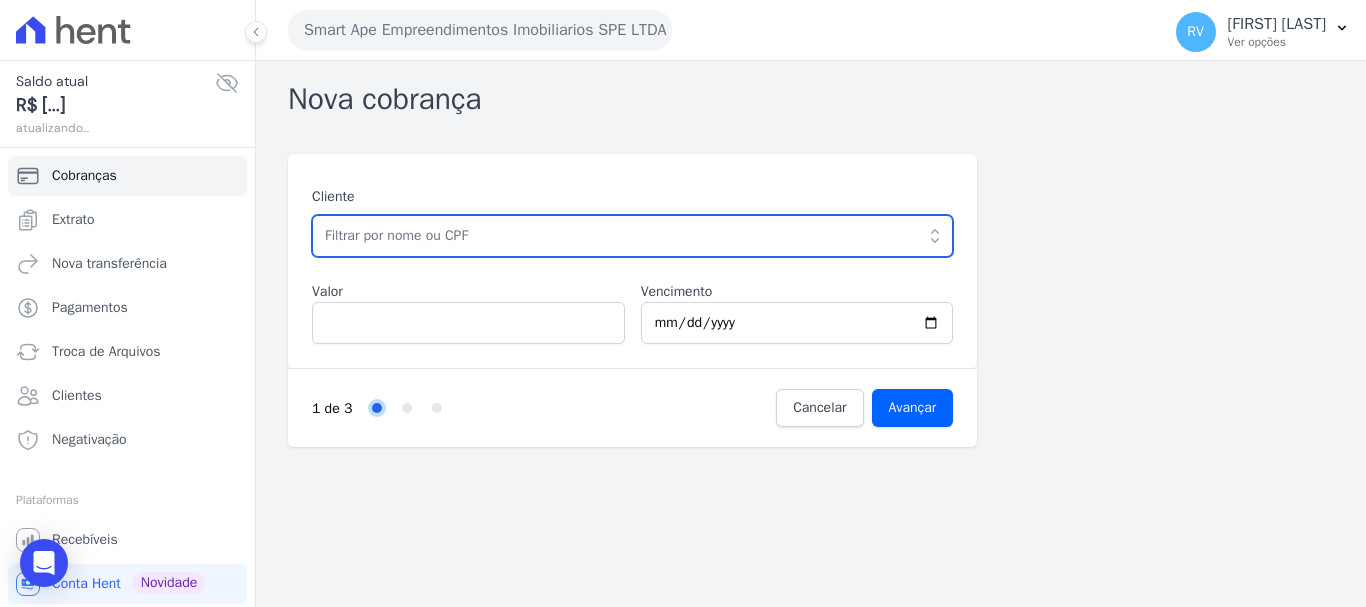 click at bounding box center (632, 236) 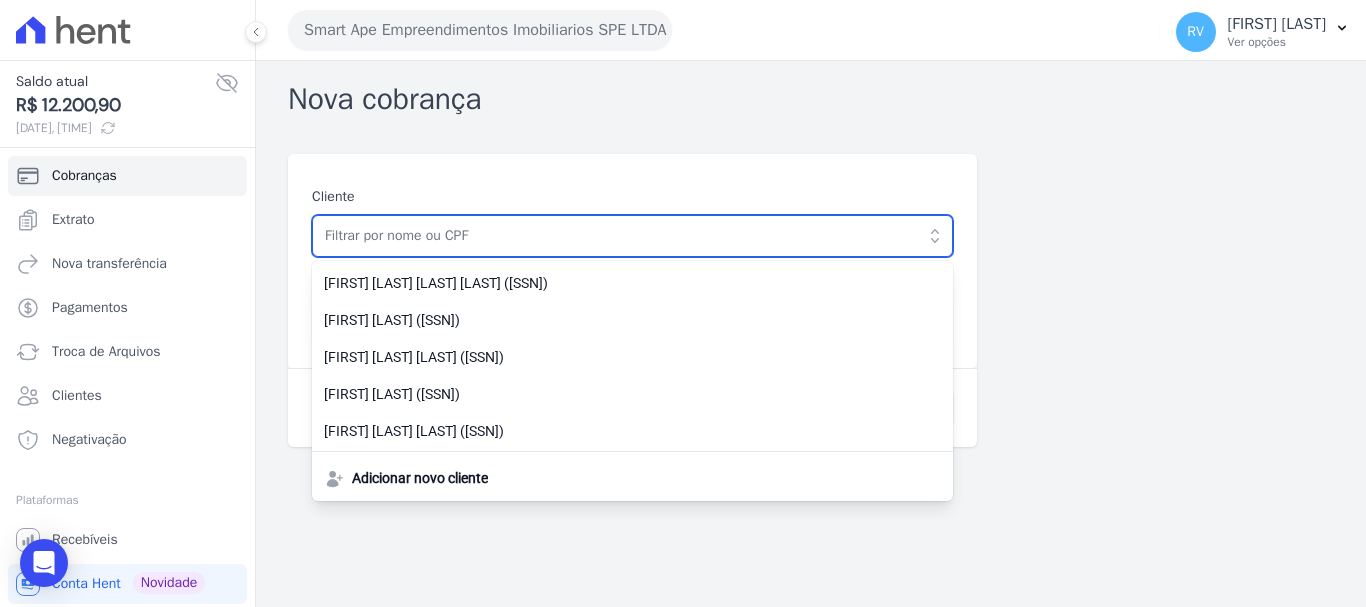 paste on "RICARDO DO NASCIMENTO SANTOS" 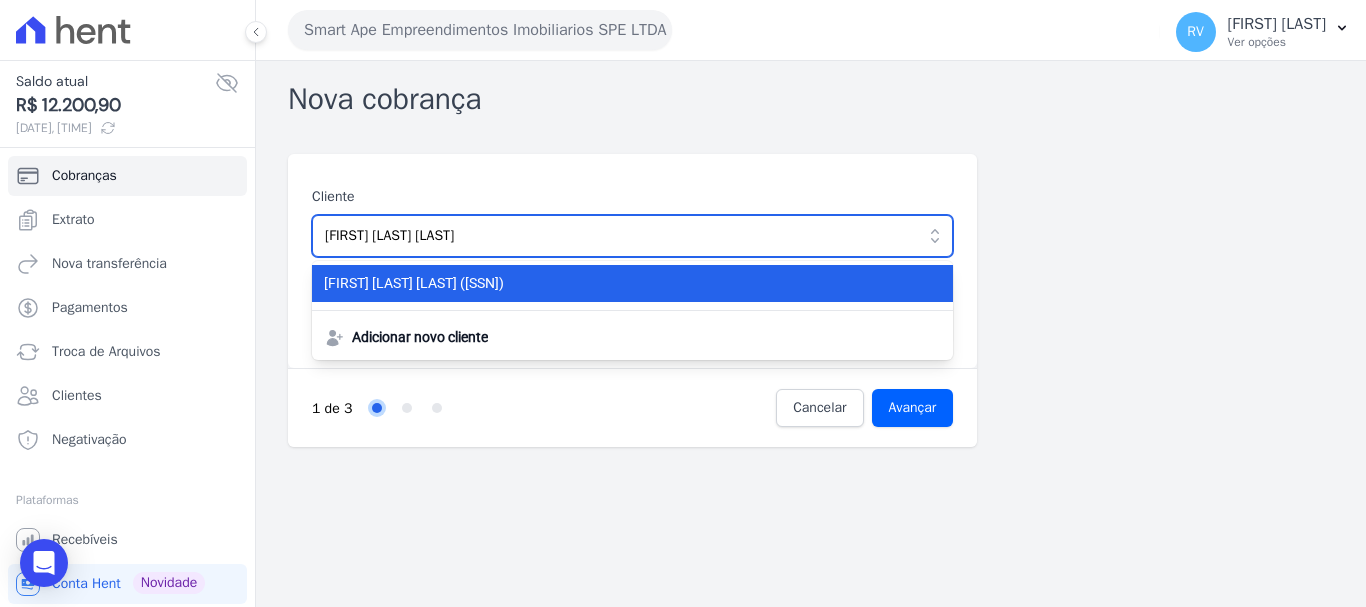 type on "RICARDO DO NASCIMENTO SANTOS" 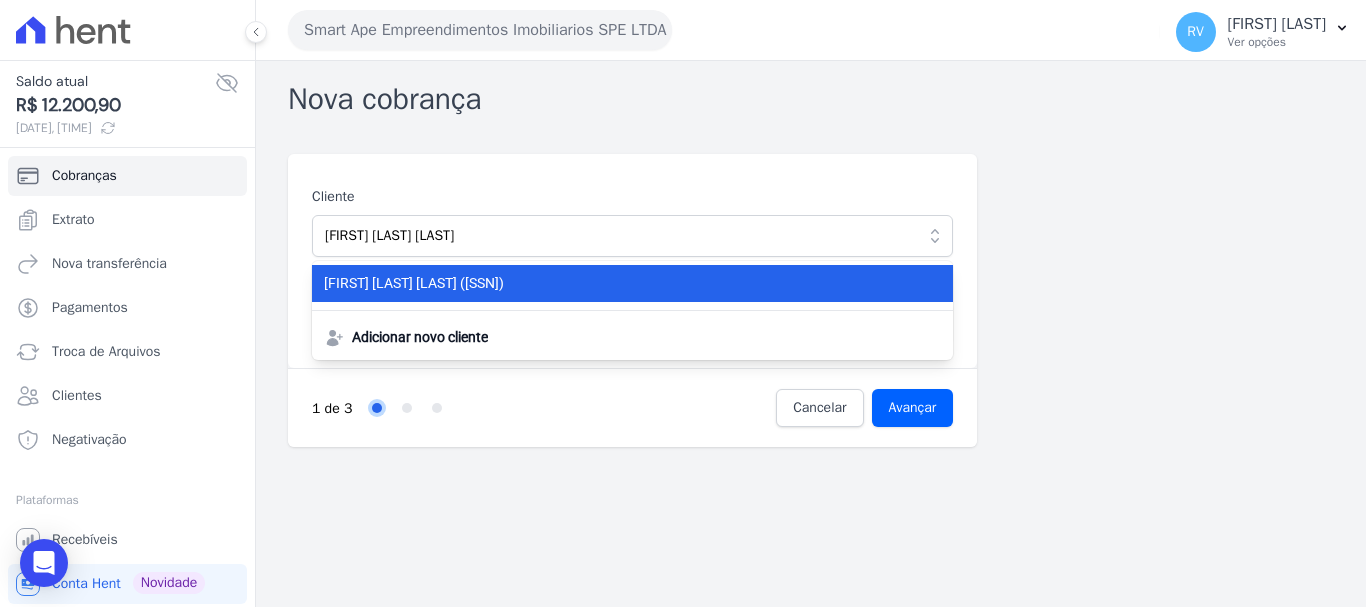 click on "RICARDO DO NASCIMENTO SANTOS (273.894.428-08)" at bounding box center (620, 283) 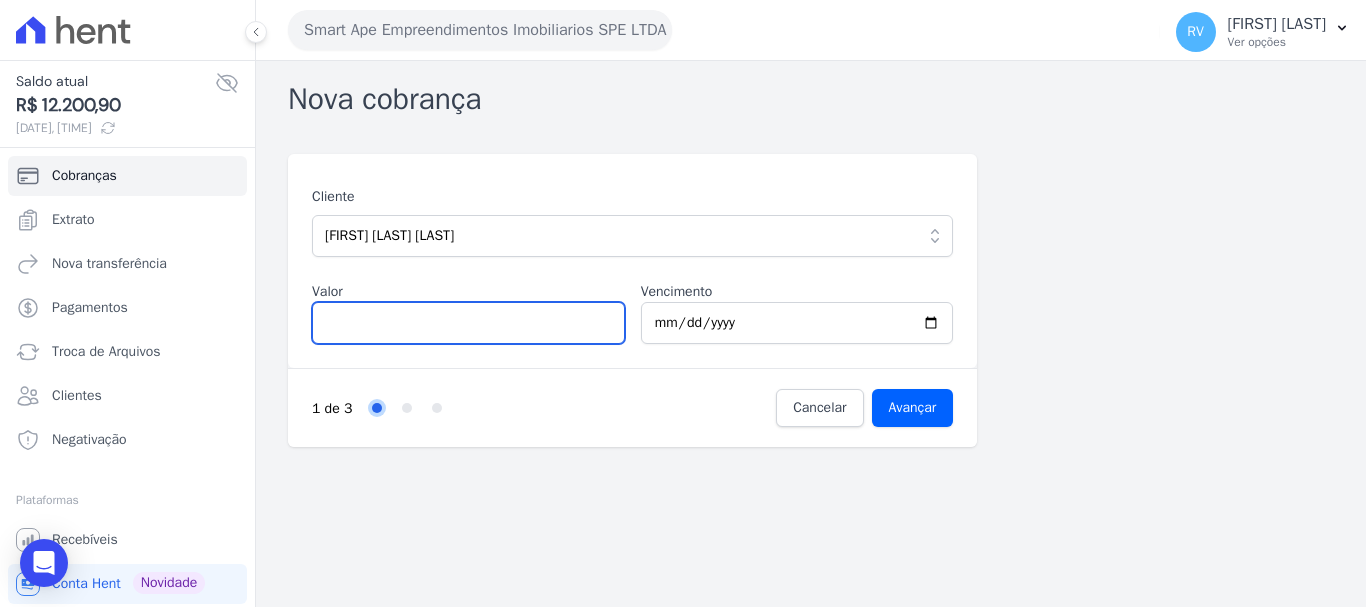 click on "Valor" at bounding box center [468, 323] 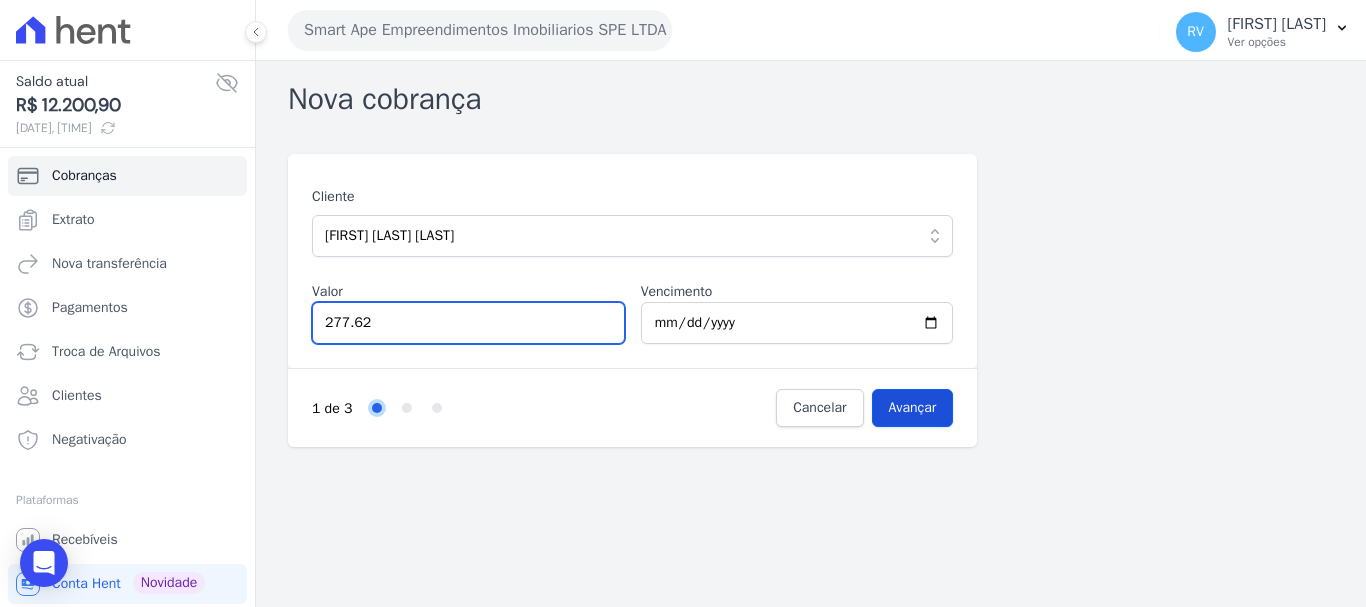 type on "277.62" 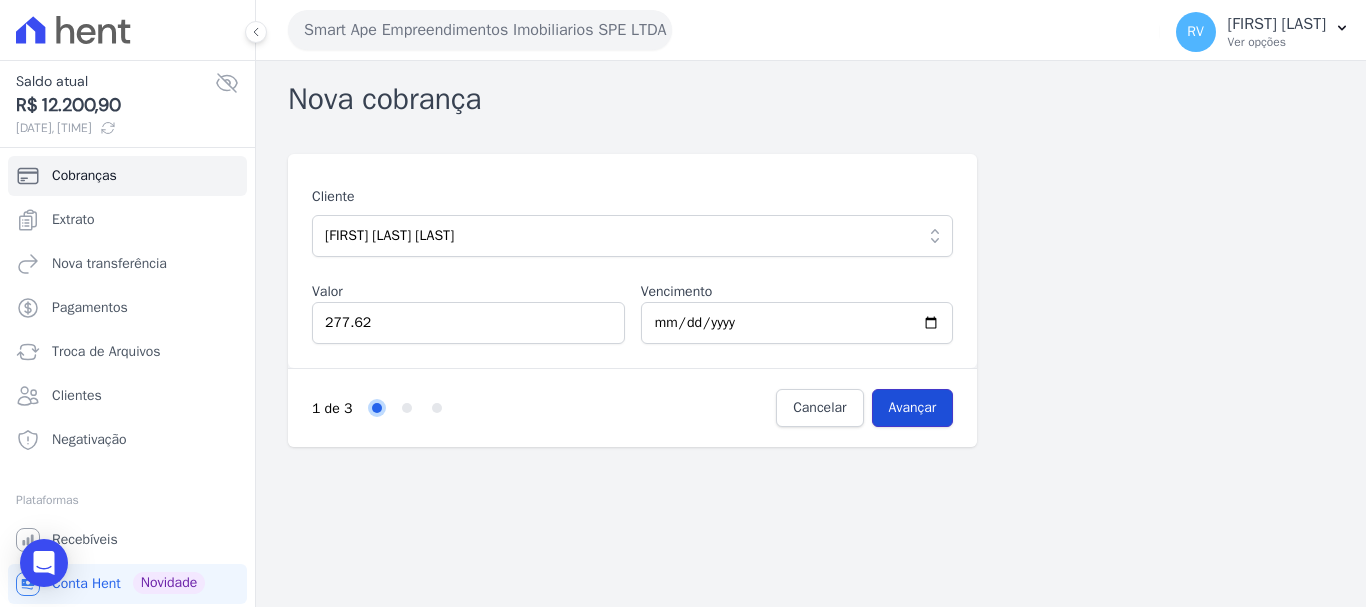 click on "Avançar" at bounding box center (913, 408) 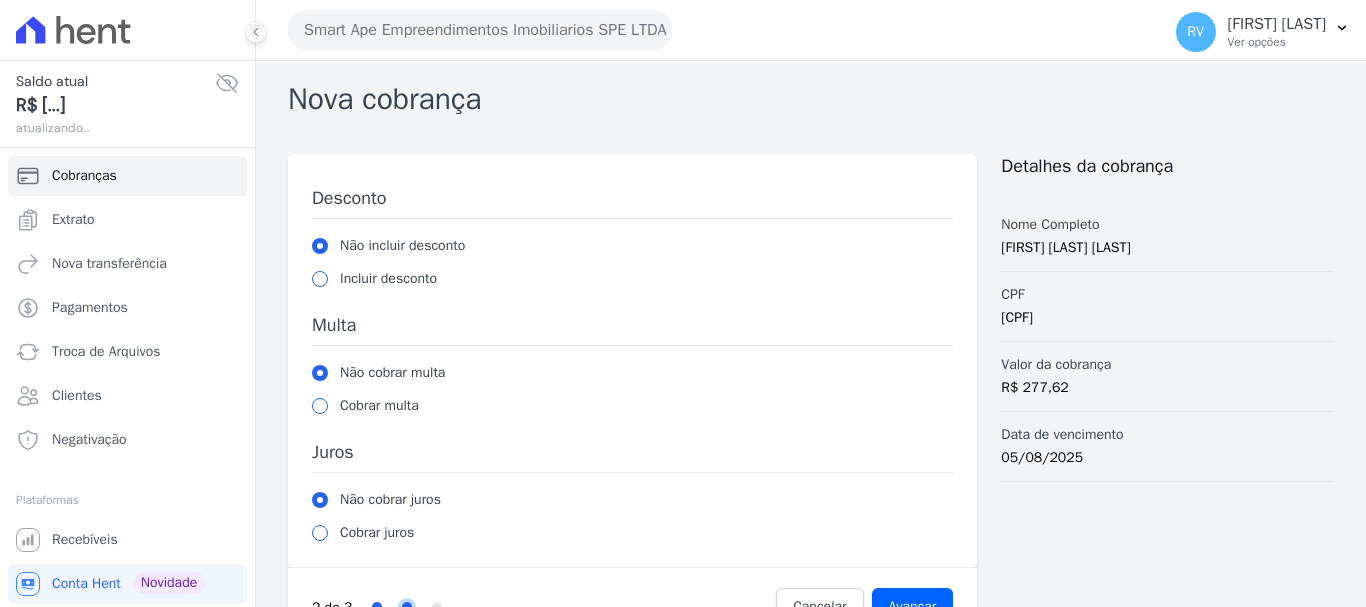 scroll, scrollTop: 0, scrollLeft: 0, axis: both 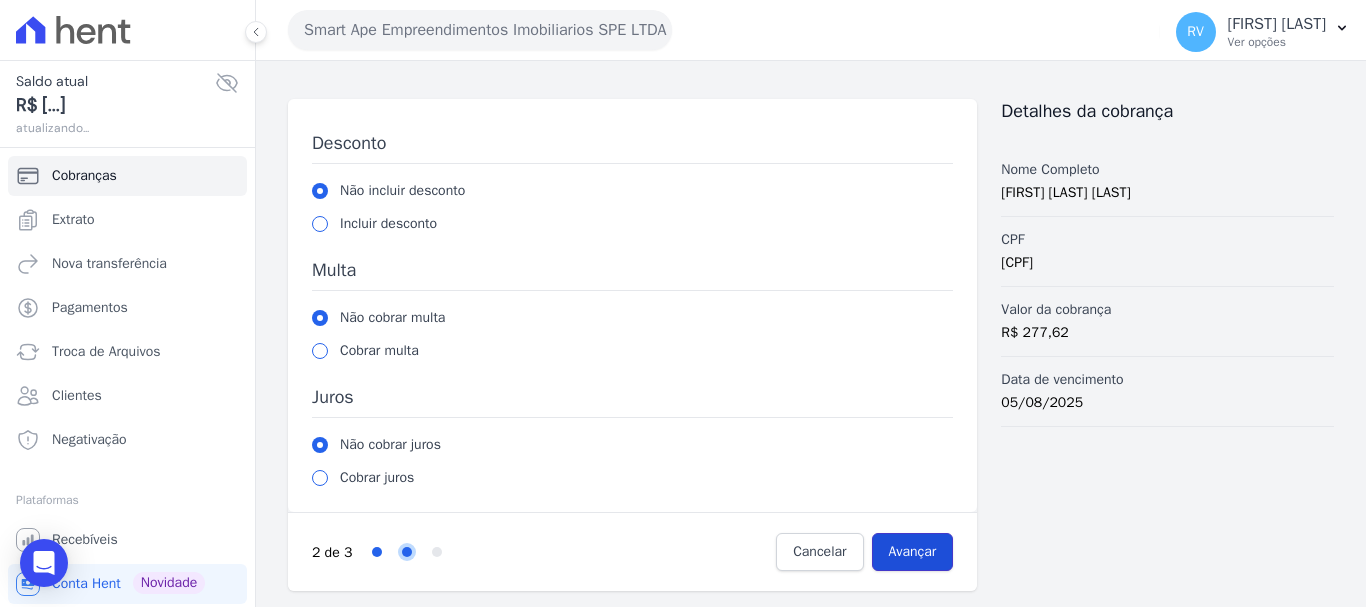 click on "Avançar" at bounding box center [913, 552] 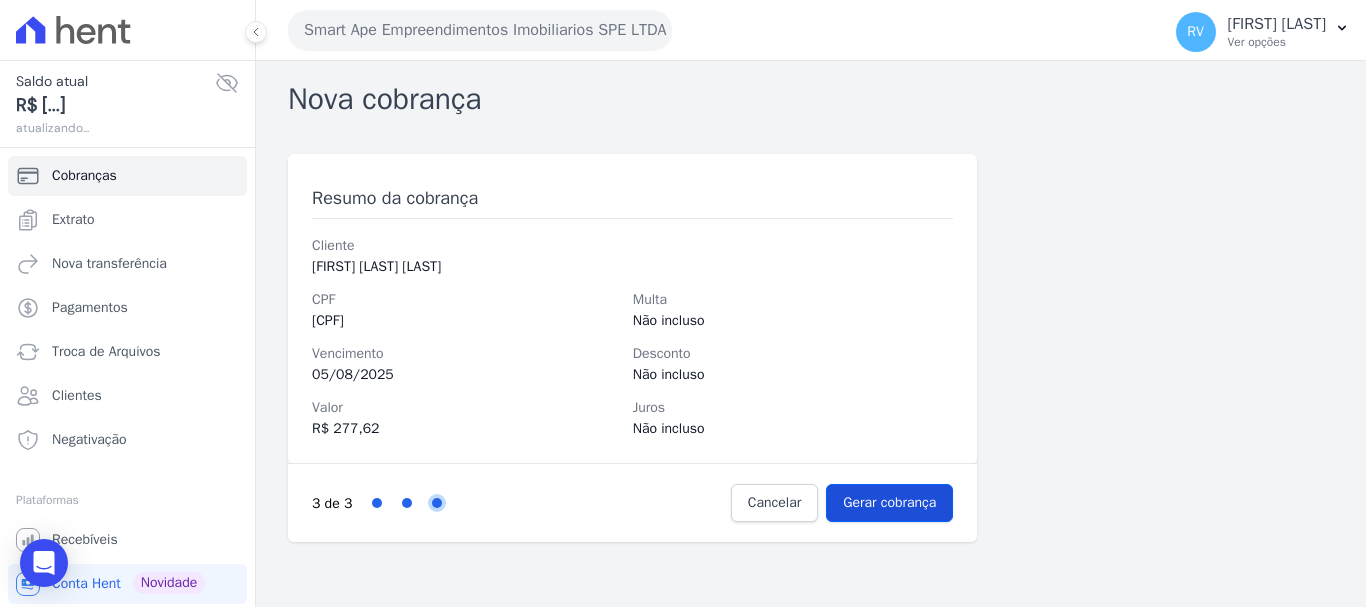 scroll, scrollTop: 0, scrollLeft: 0, axis: both 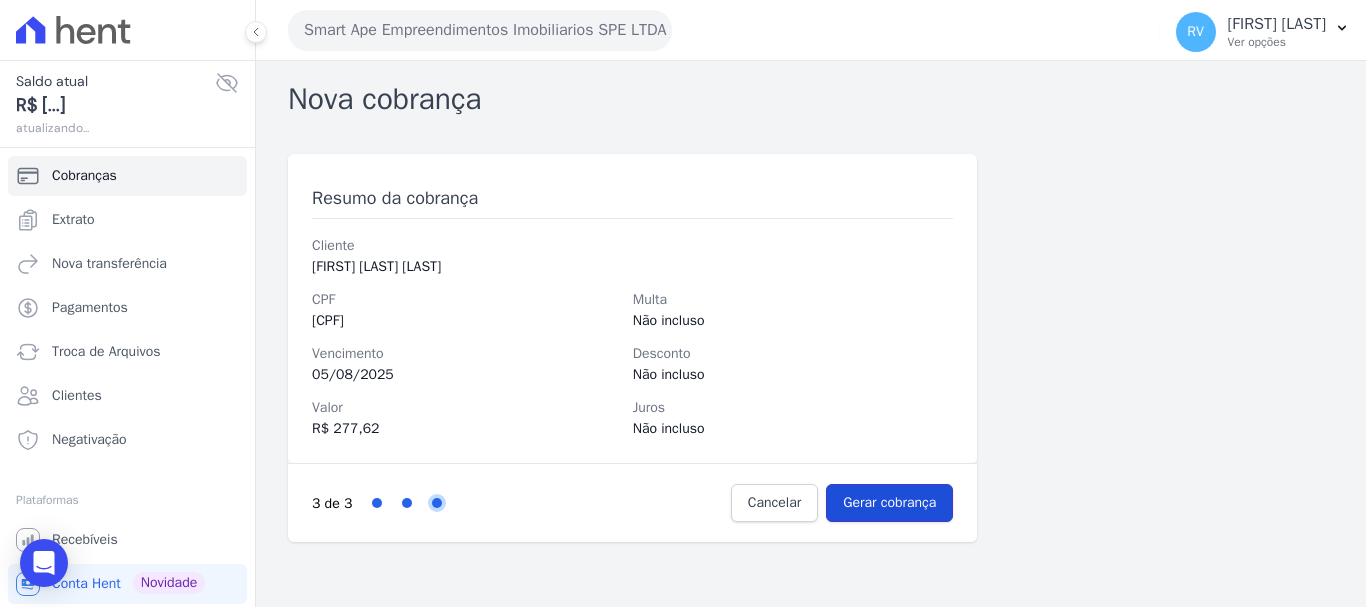 click on "Gerar cobrança" at bounding box center (889, 503) 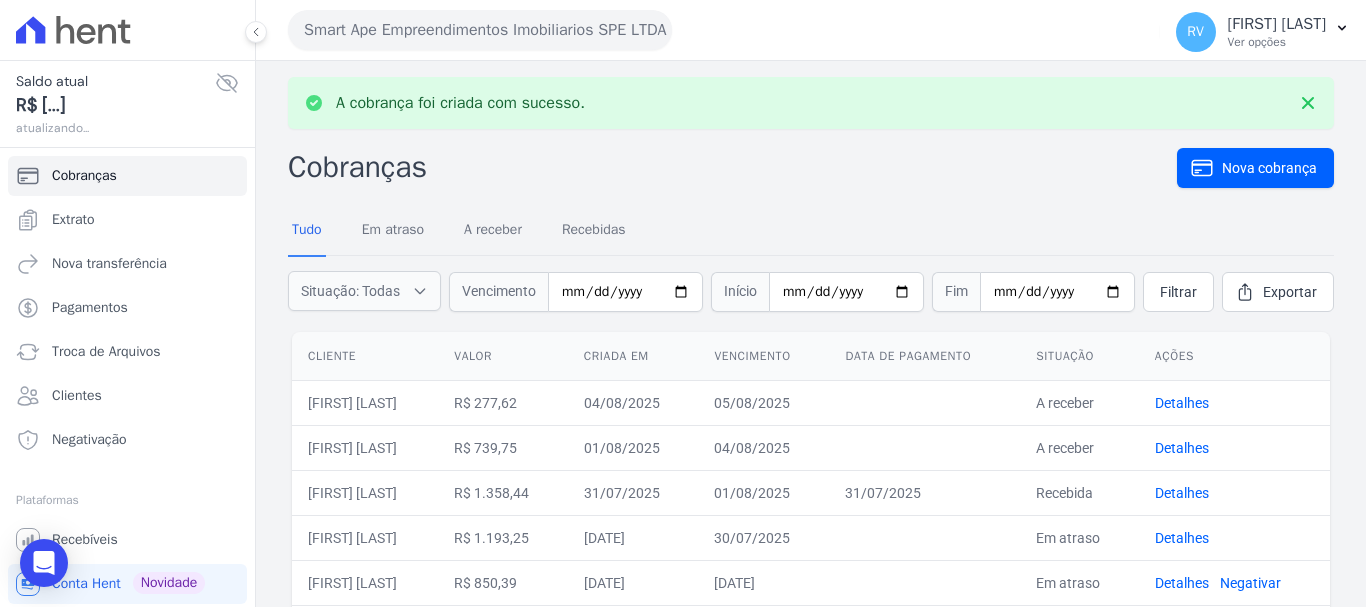 scroll, scrollTop: 0, scrollLeft: 0, axis: both 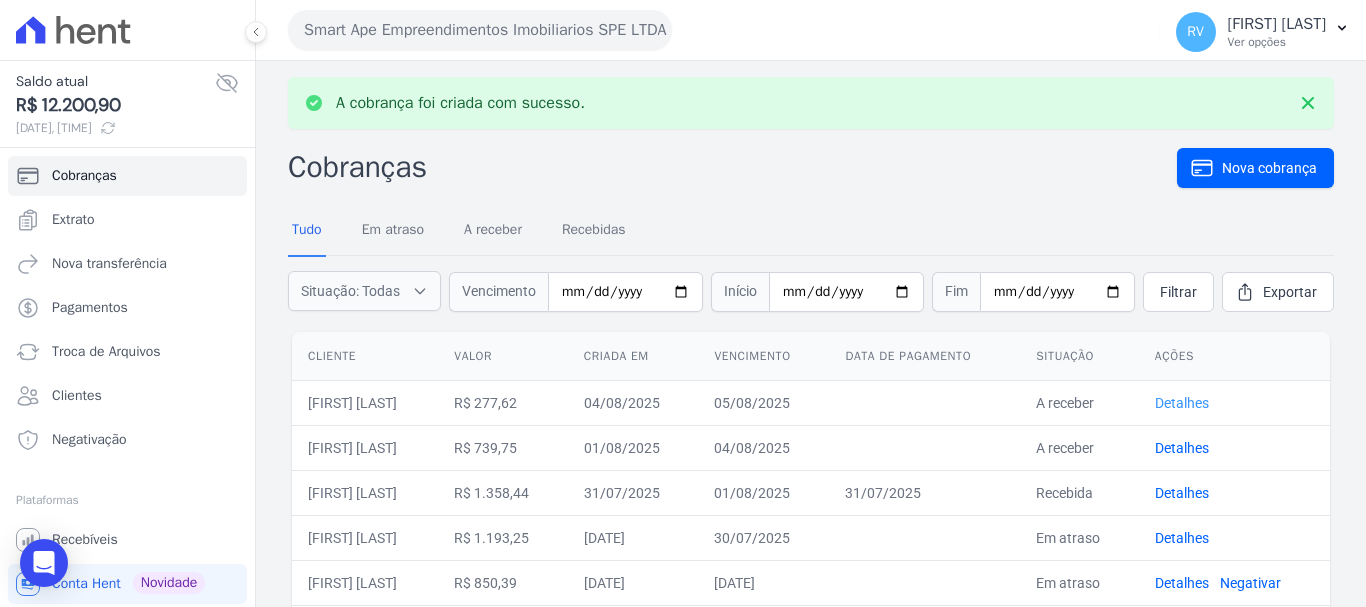 click on "Detalhes" at bounding box center [1182, 403] 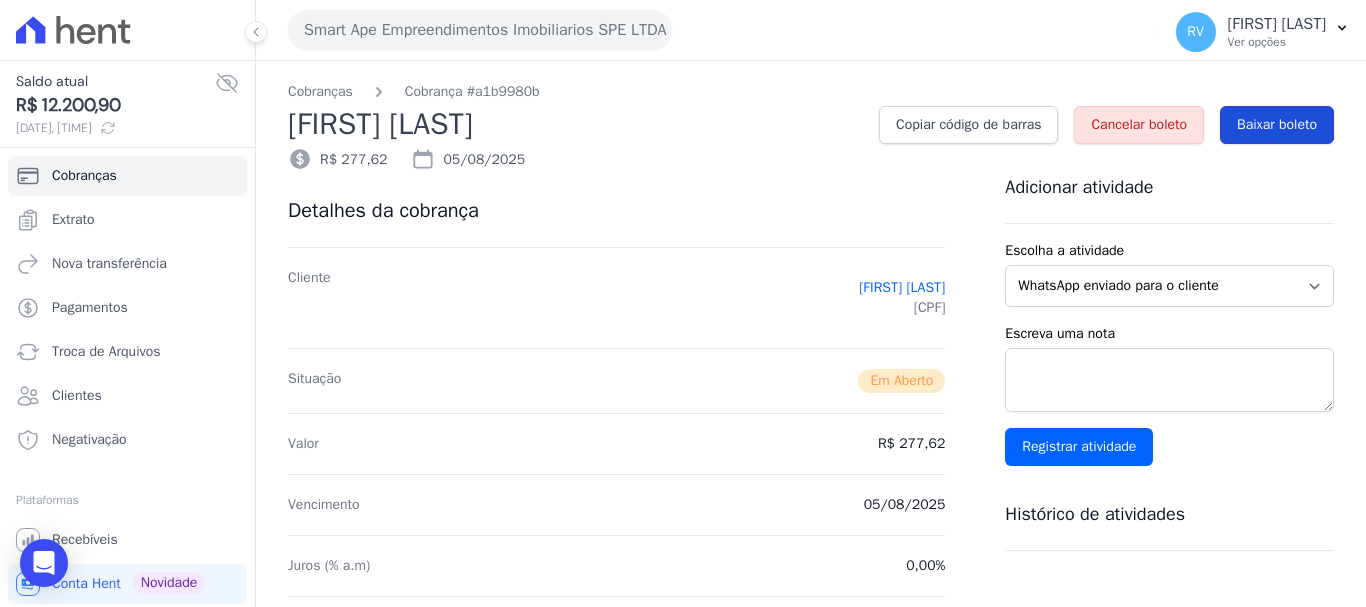 click on "Baixar boleto" at bounding box center (1277, 125) 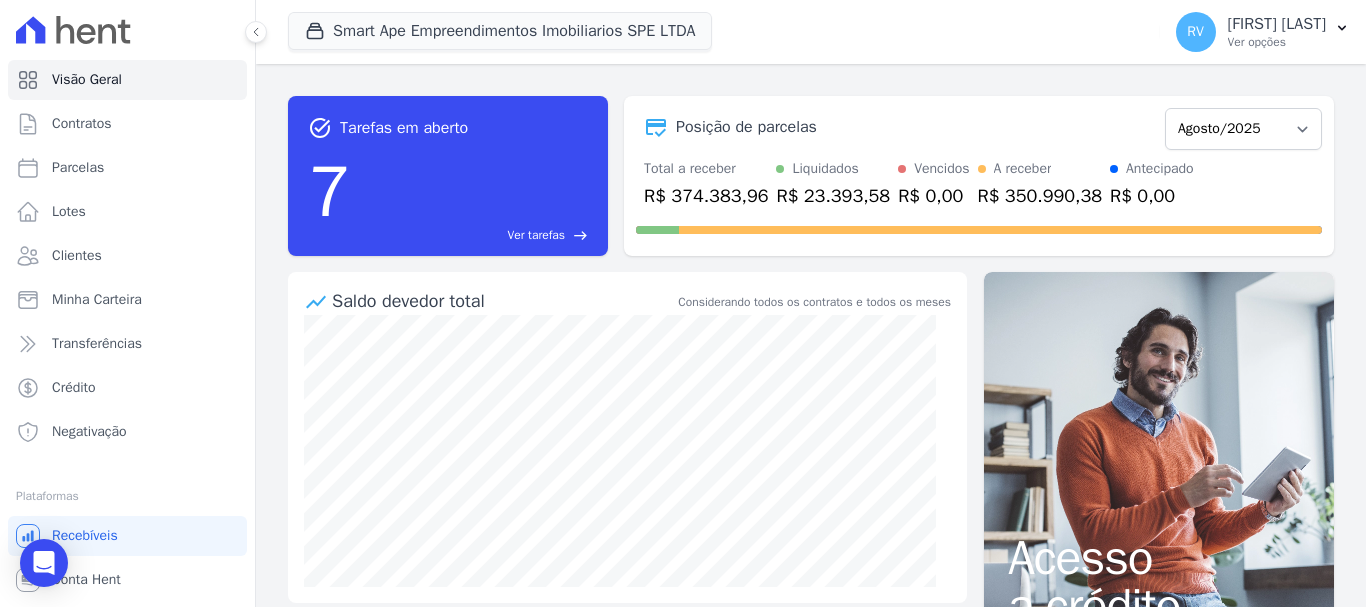 scroll, scrollTop: 0, scrollLeft: 0, axis: both 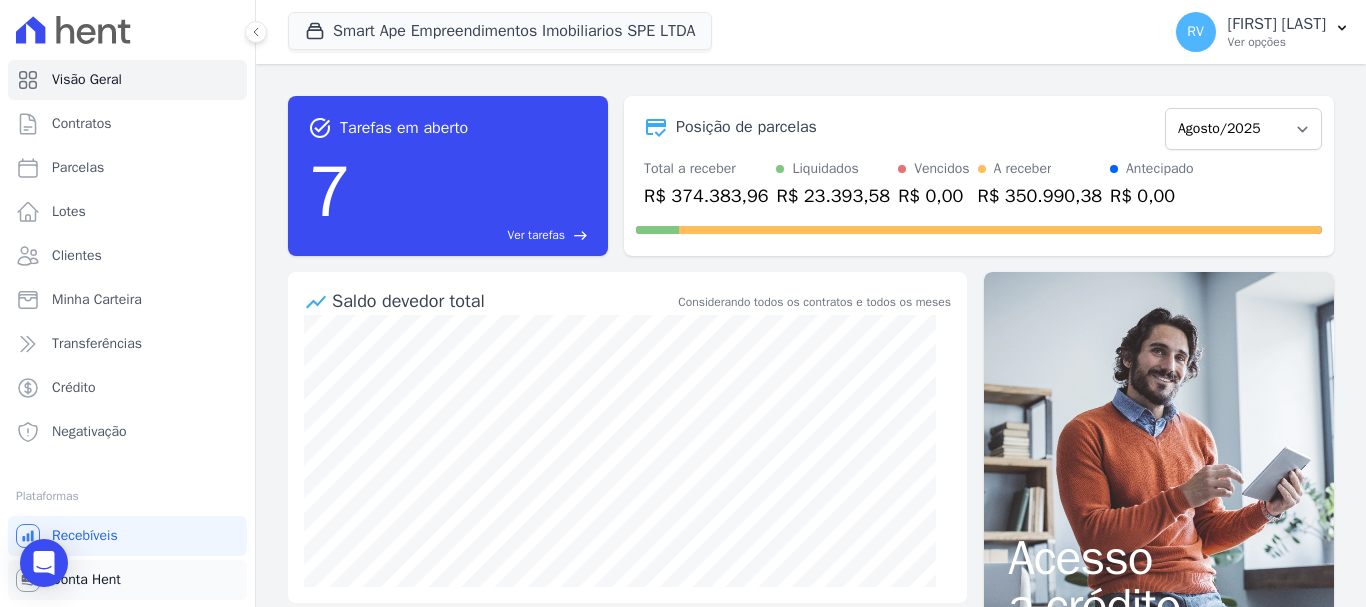 click on "Conta Hent" at bounding box center (127, 580) 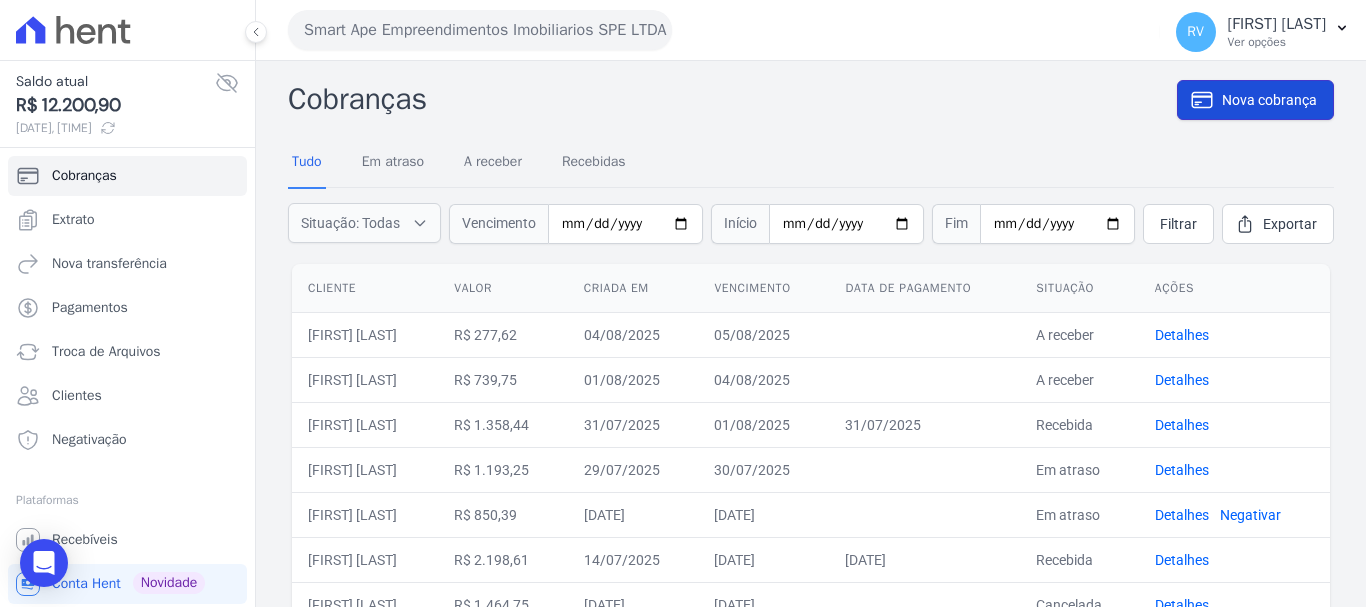 click on "Nova cobrança" at bounding box center [1269, 100] 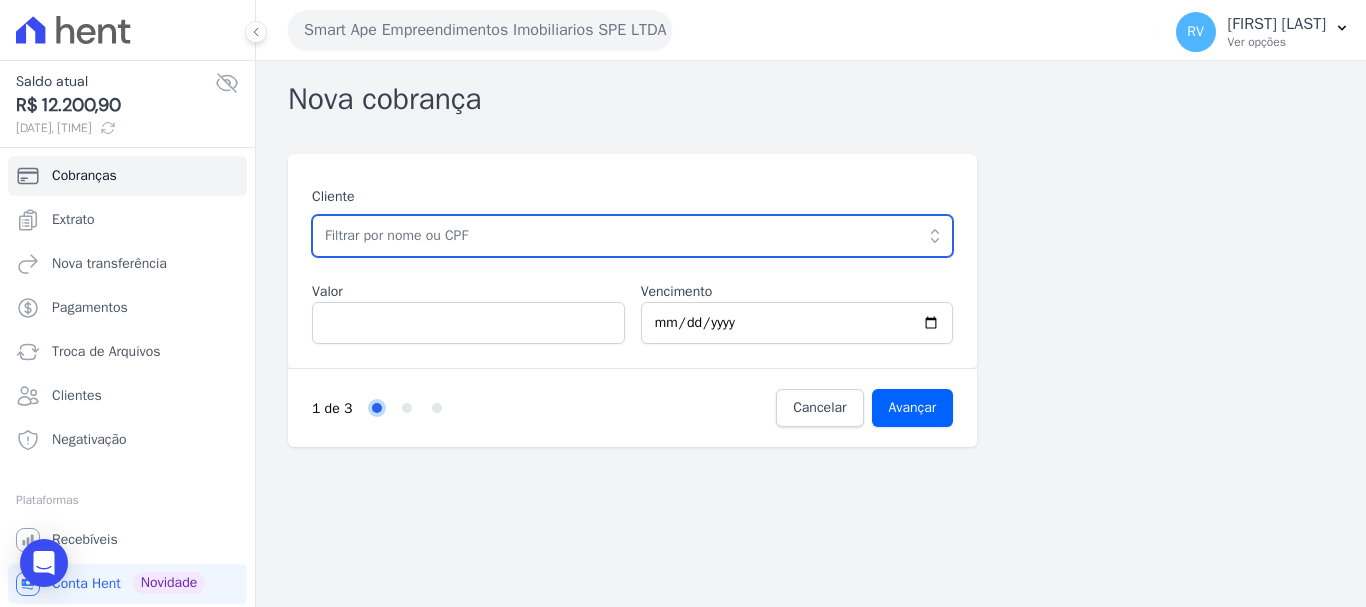 click at bounding box center [632, 236] 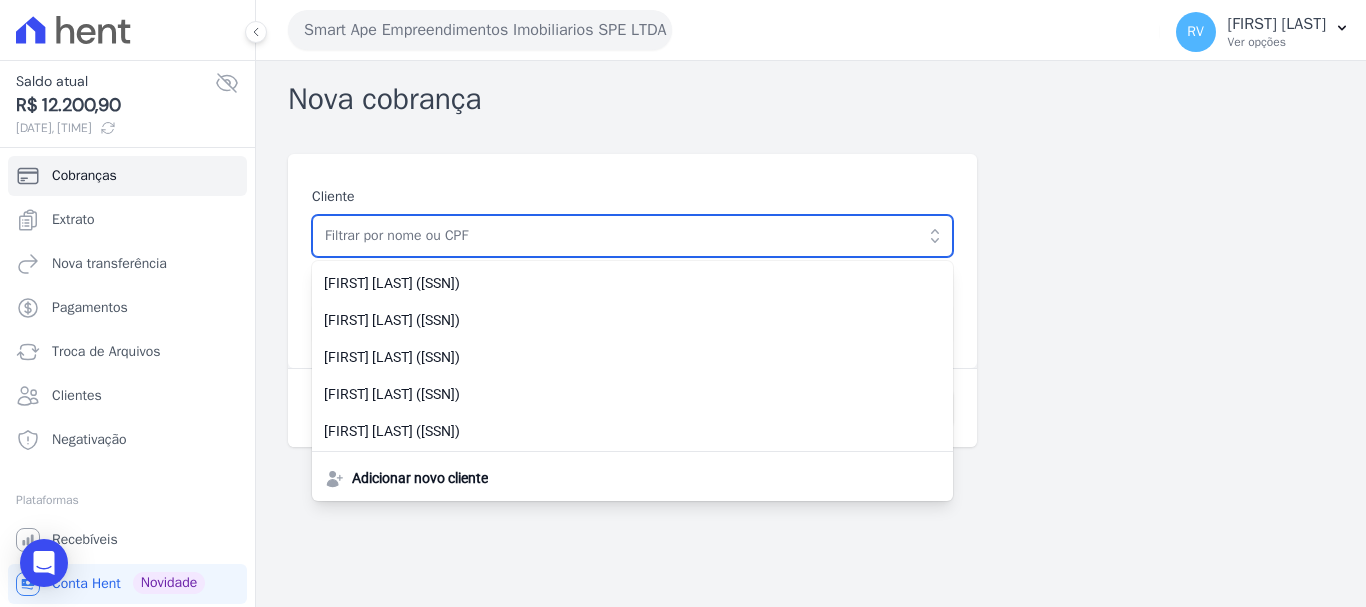paste on "BRUNO MATEUS MORAIS DO NASCIMENTO" 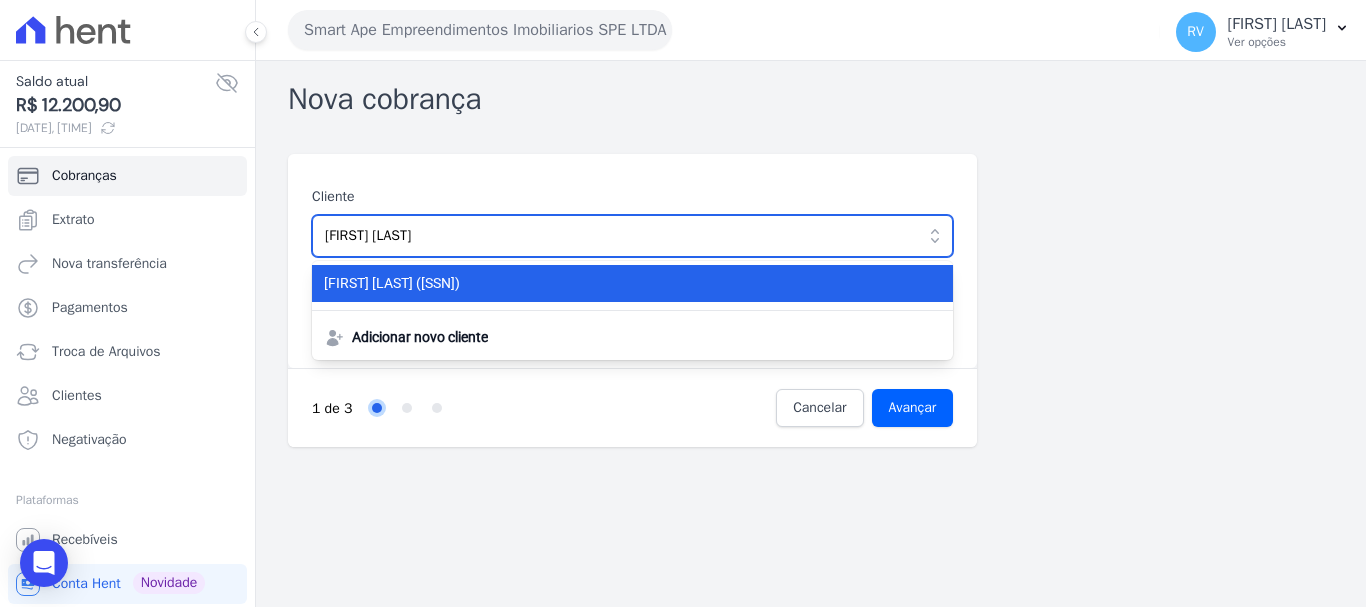 type on "BRUNO MATEUS MORAIS DO NASCIMENTO" 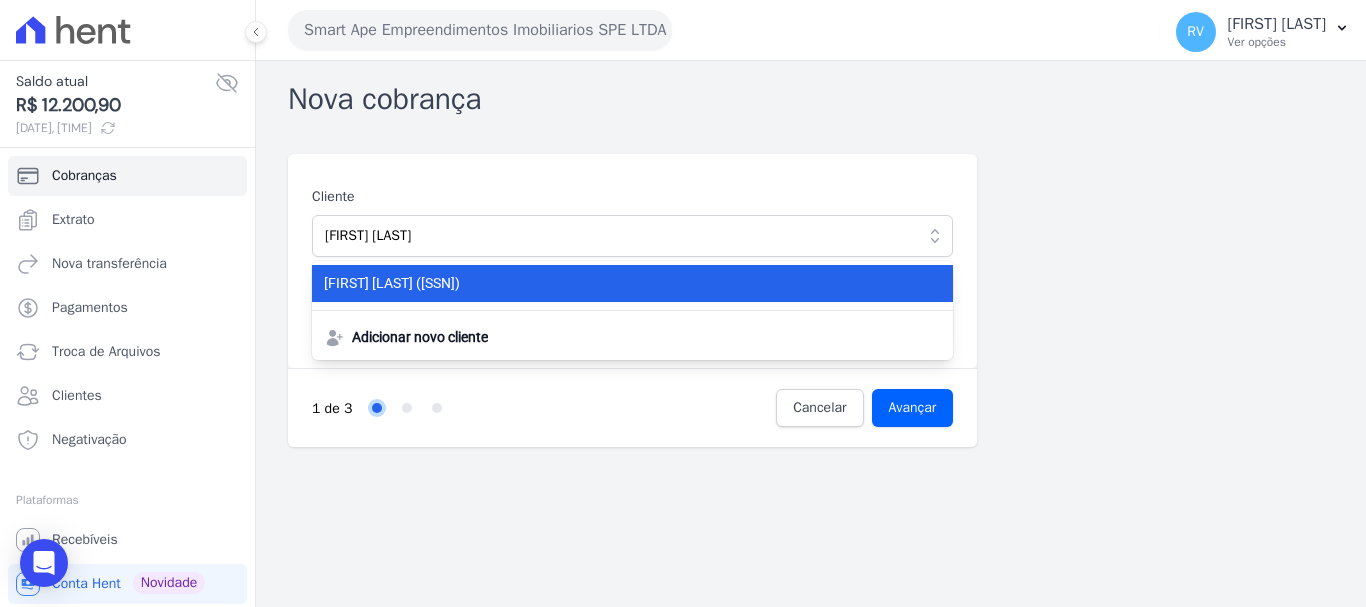 click on "BRUNO MATEUS MORAIS DO NASCIMENTO (465.432.928-57)" at bounding box center (620, 283) 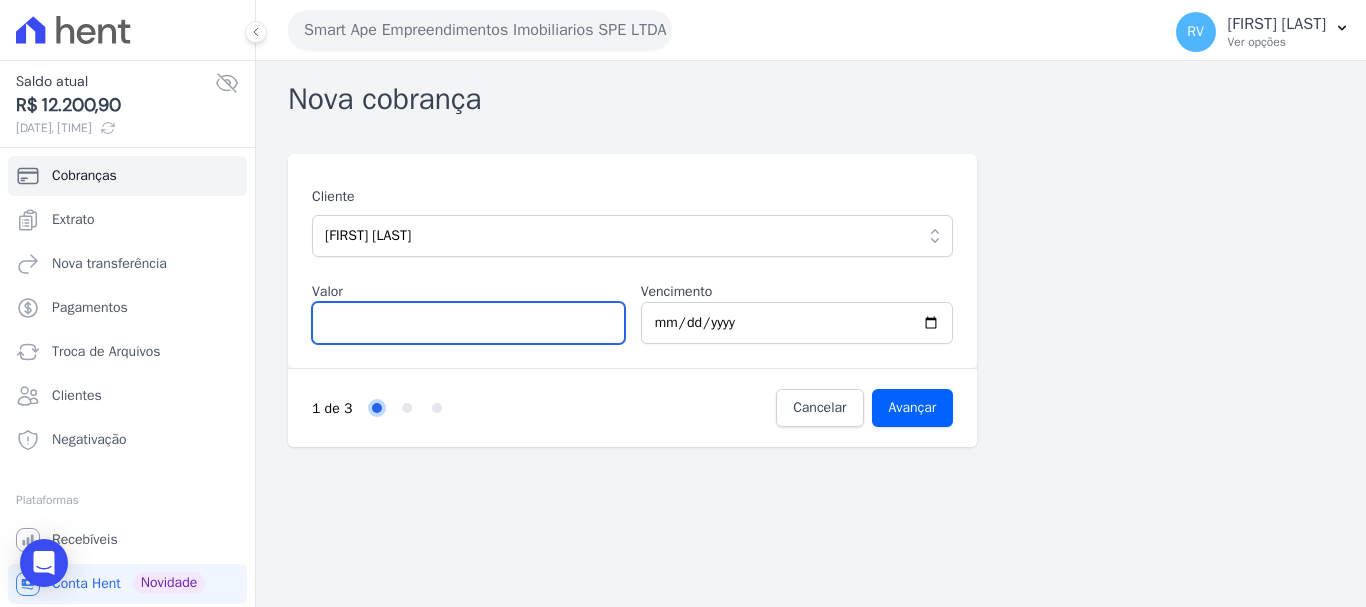 click on "Valor" at bounding box center [468, 323] 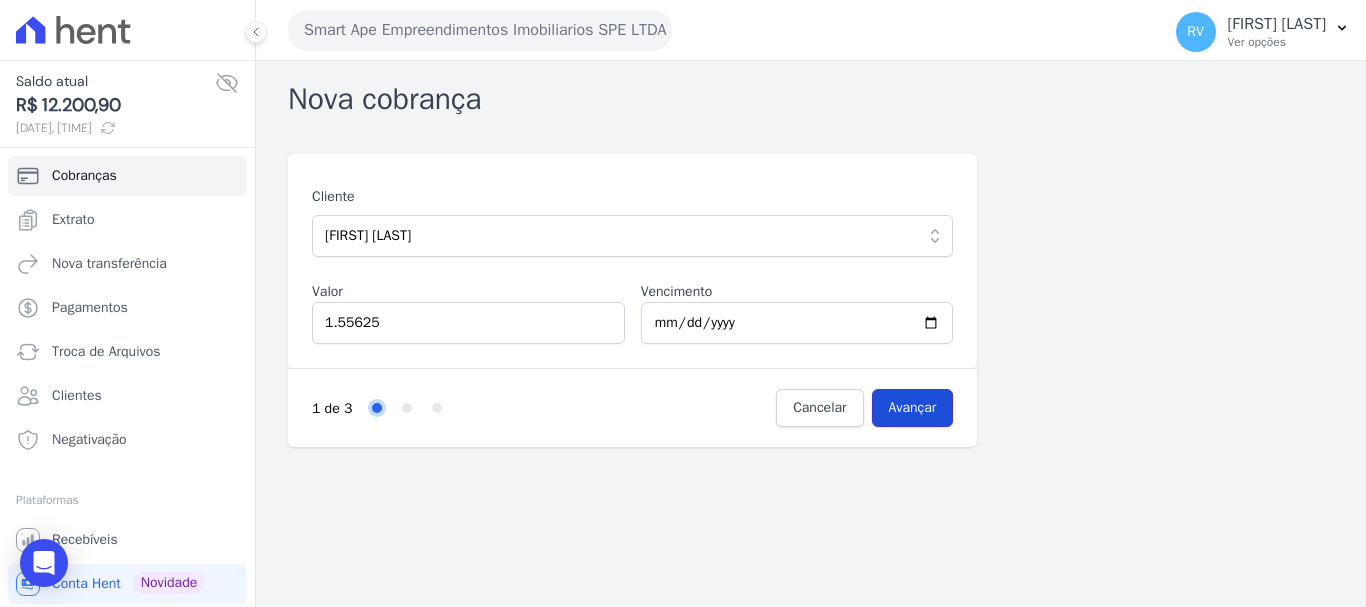 click on "Avançar" at bounding box center [913, 408] 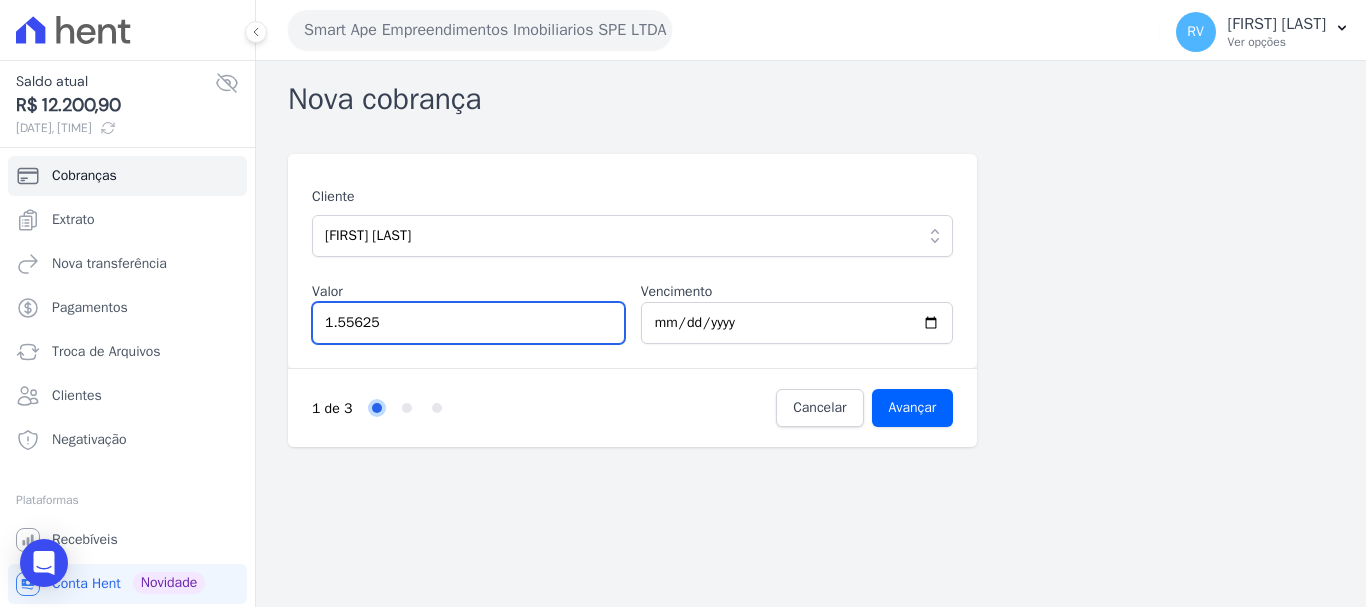 drag, startPoint x: 389, startPoint y: 317, endPoint x: 260, endPoint y: 304, distance: 129.65338 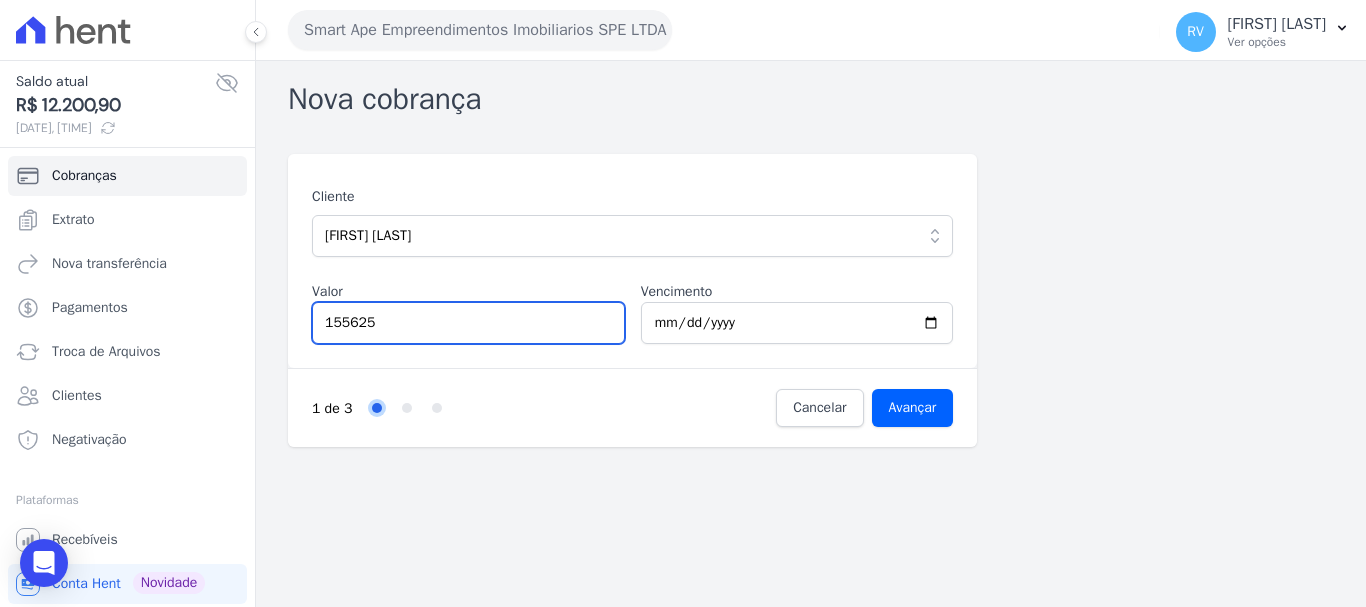 click on "155625" at bounding box center [468, 323] 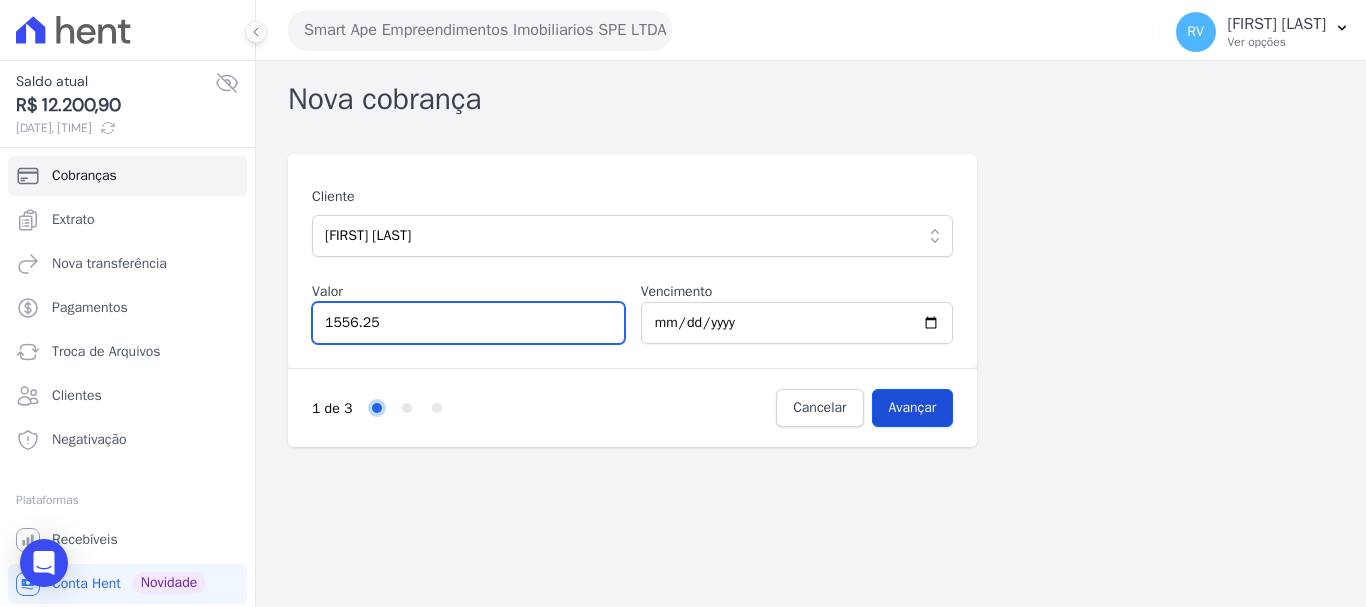 type on "1556.25" 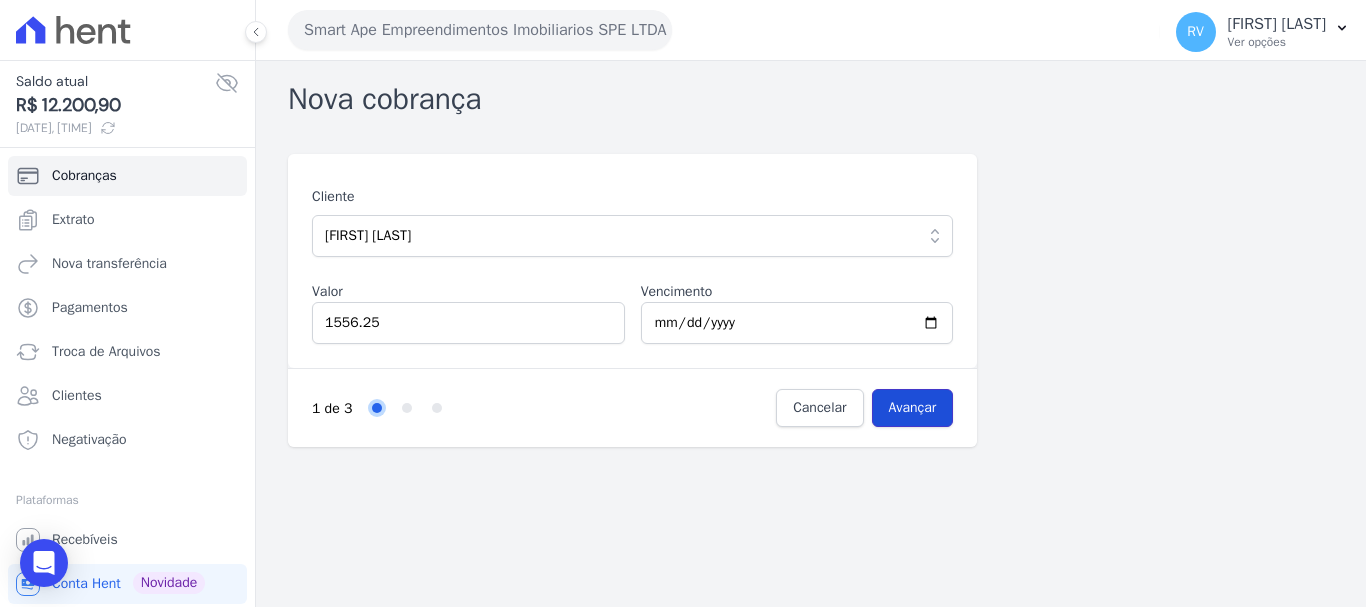 click on "Avançar" at bounding box center (913, 408) 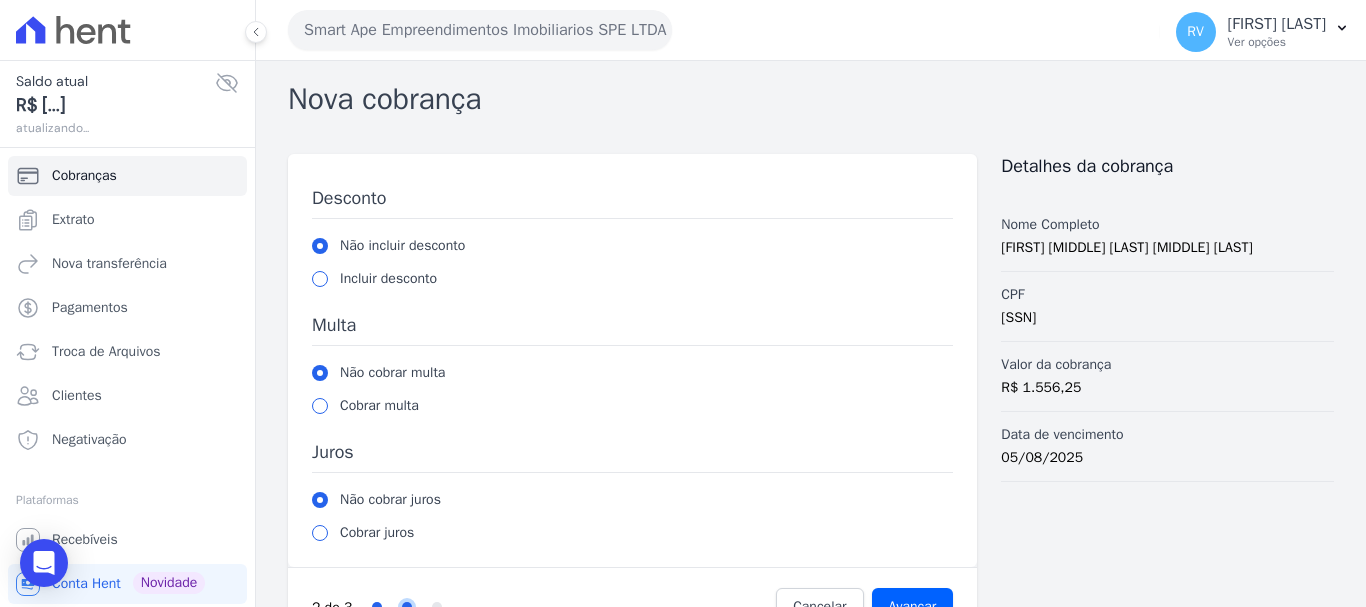 scroll, scrollTop: 0, scrollLeft: 0, axis: both 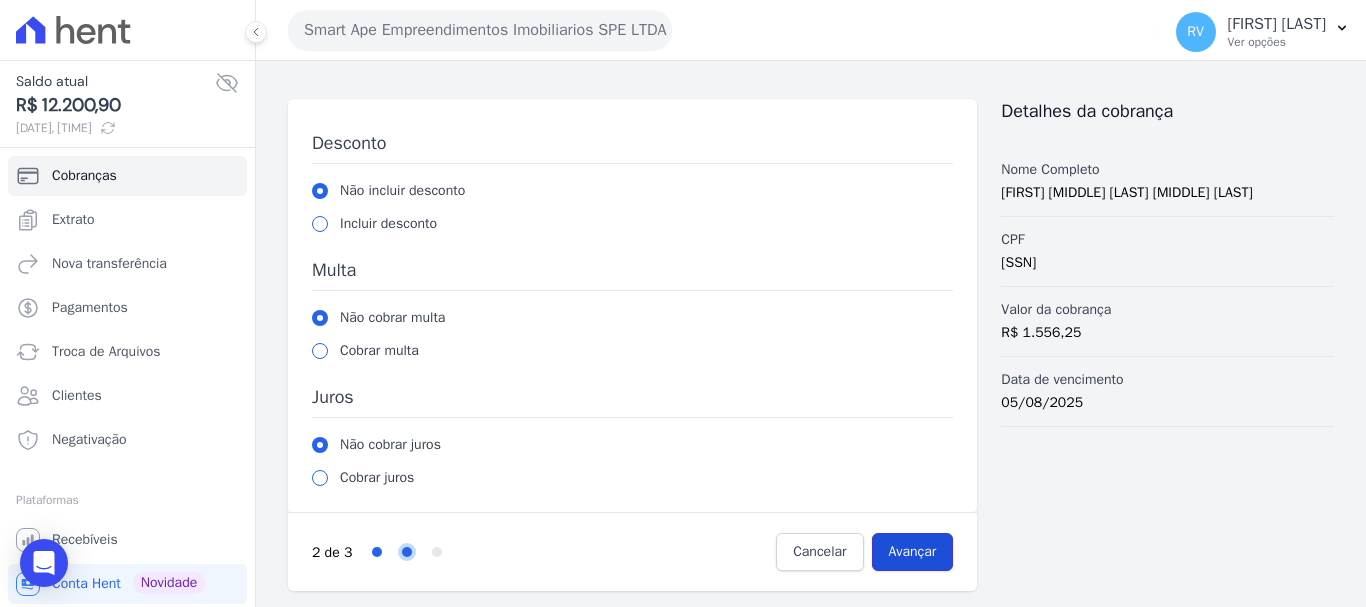 click on "Avançar" at bounding box center [913, 552] 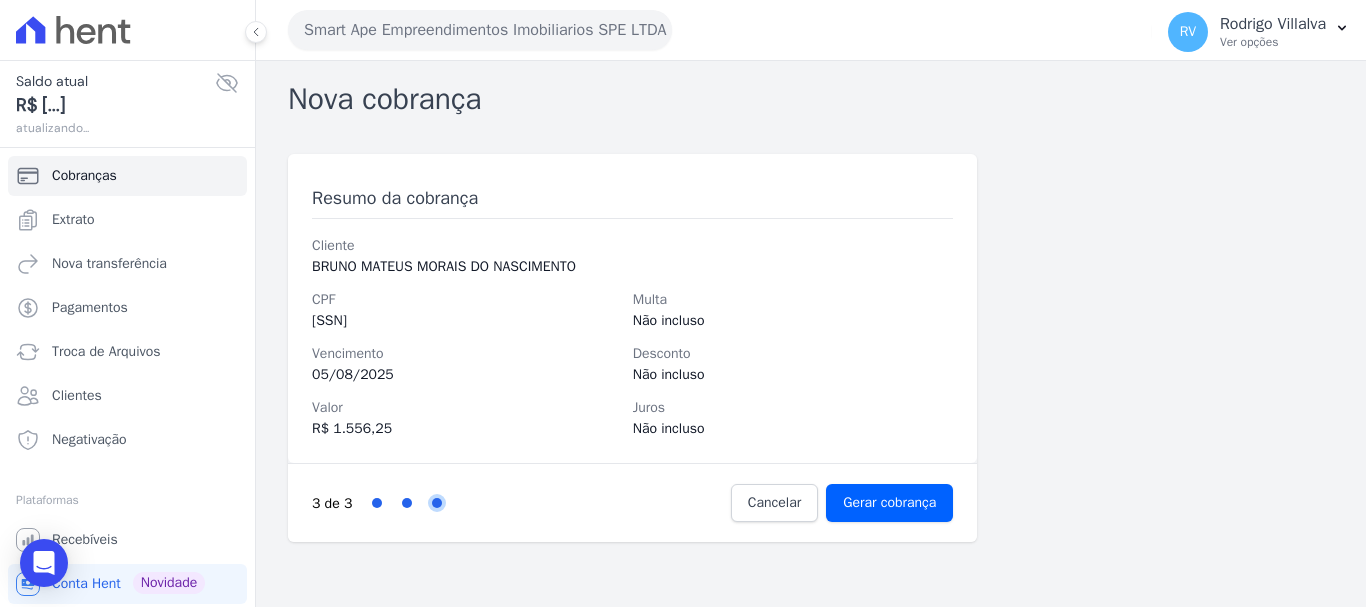 scroll, scrollTop: 0, scrollLeft: 0, axis: both 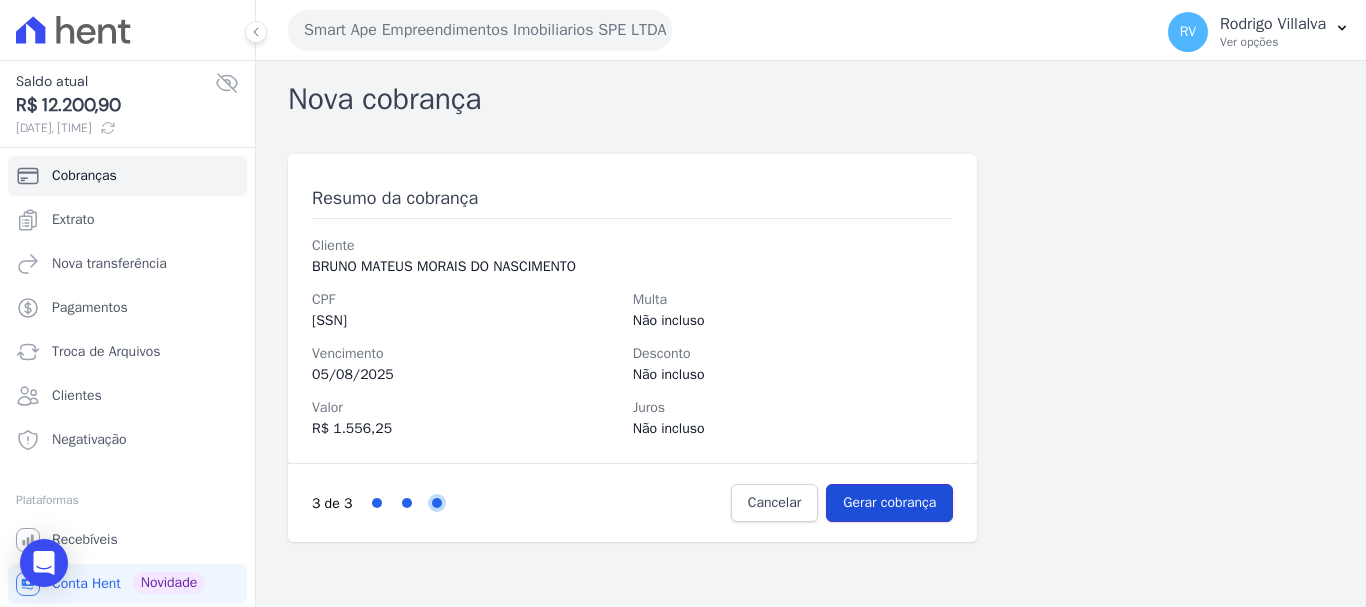 click on "Gerar cobrança" at bounding box center (889, 503) 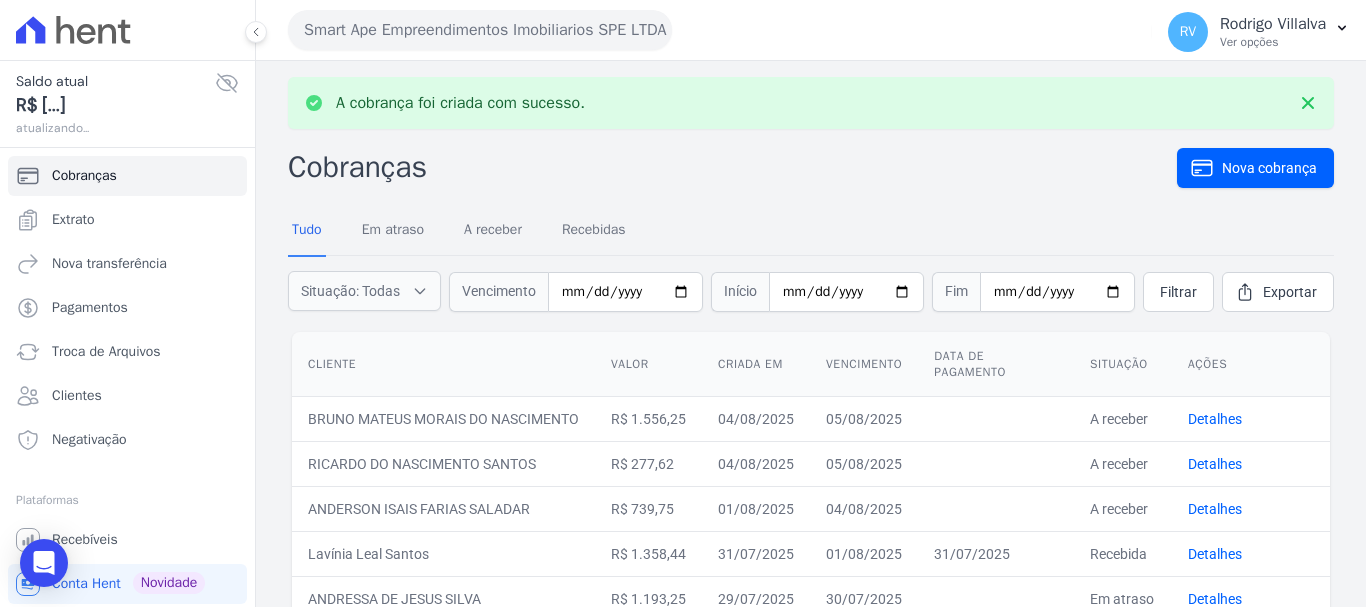scroll, scrollTop: 0, scrollLeft: 0, axis: both 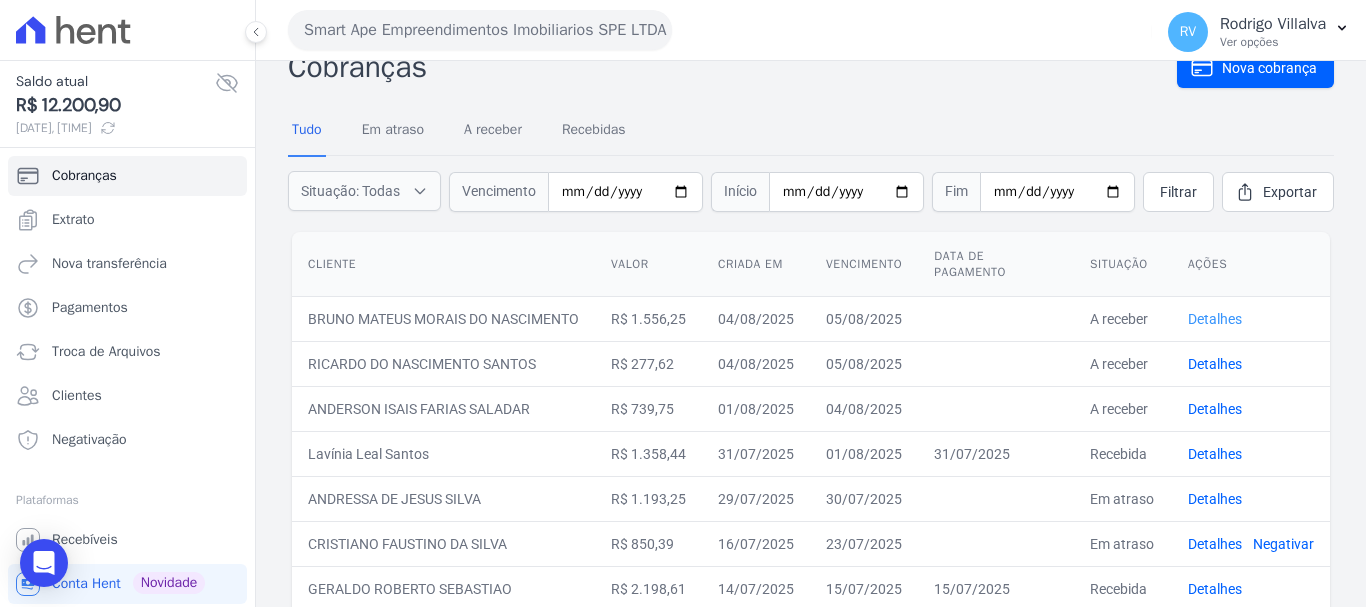 click on "Detalhes" at bounding box center [1215, 319] 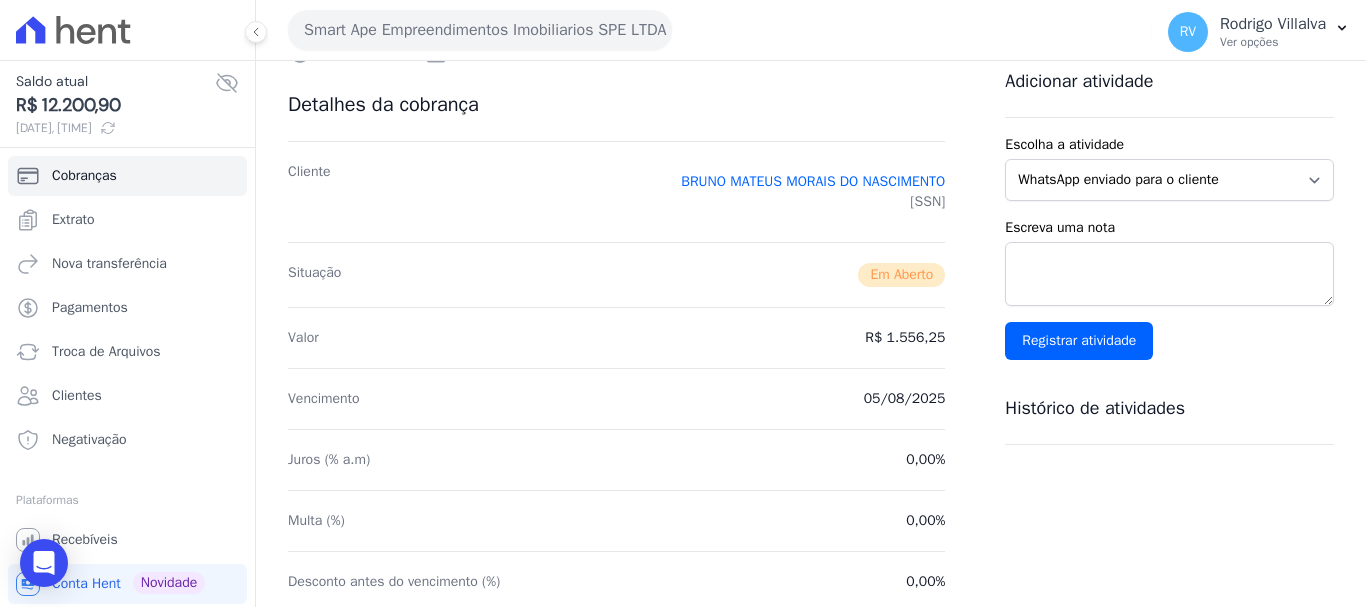 scroll, scrollTop: 0, scrollLeft: 0, axis: both 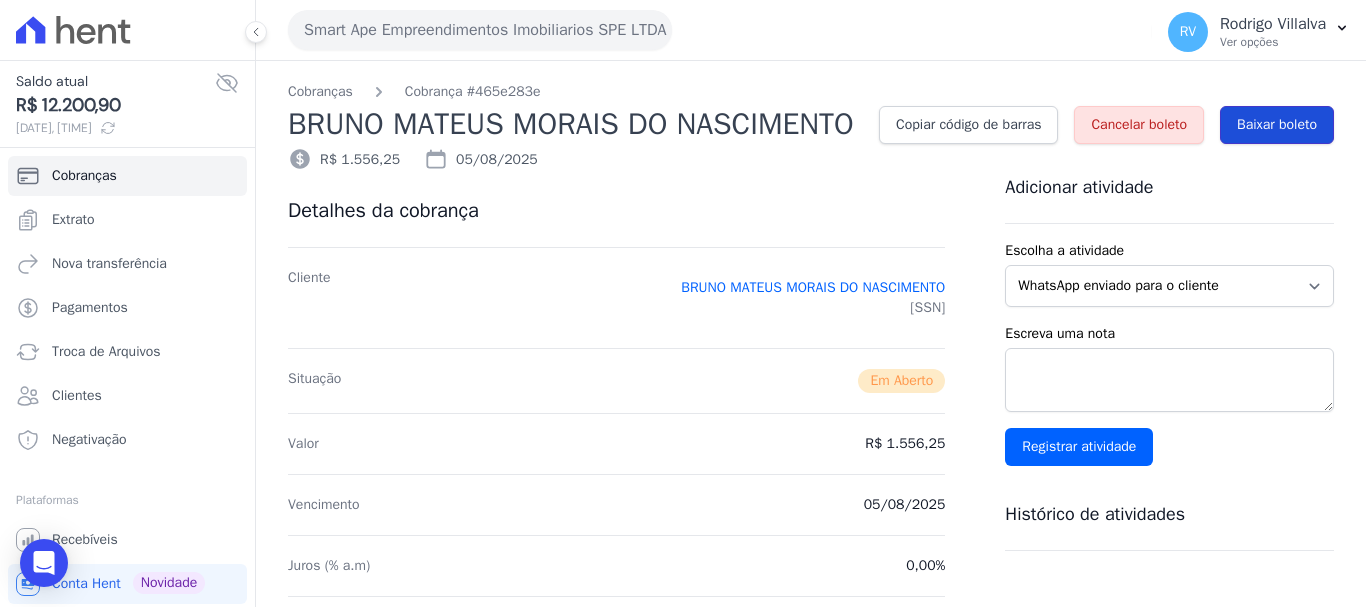 click on "Baixar boleto" at bounding box center [1277, 125] 